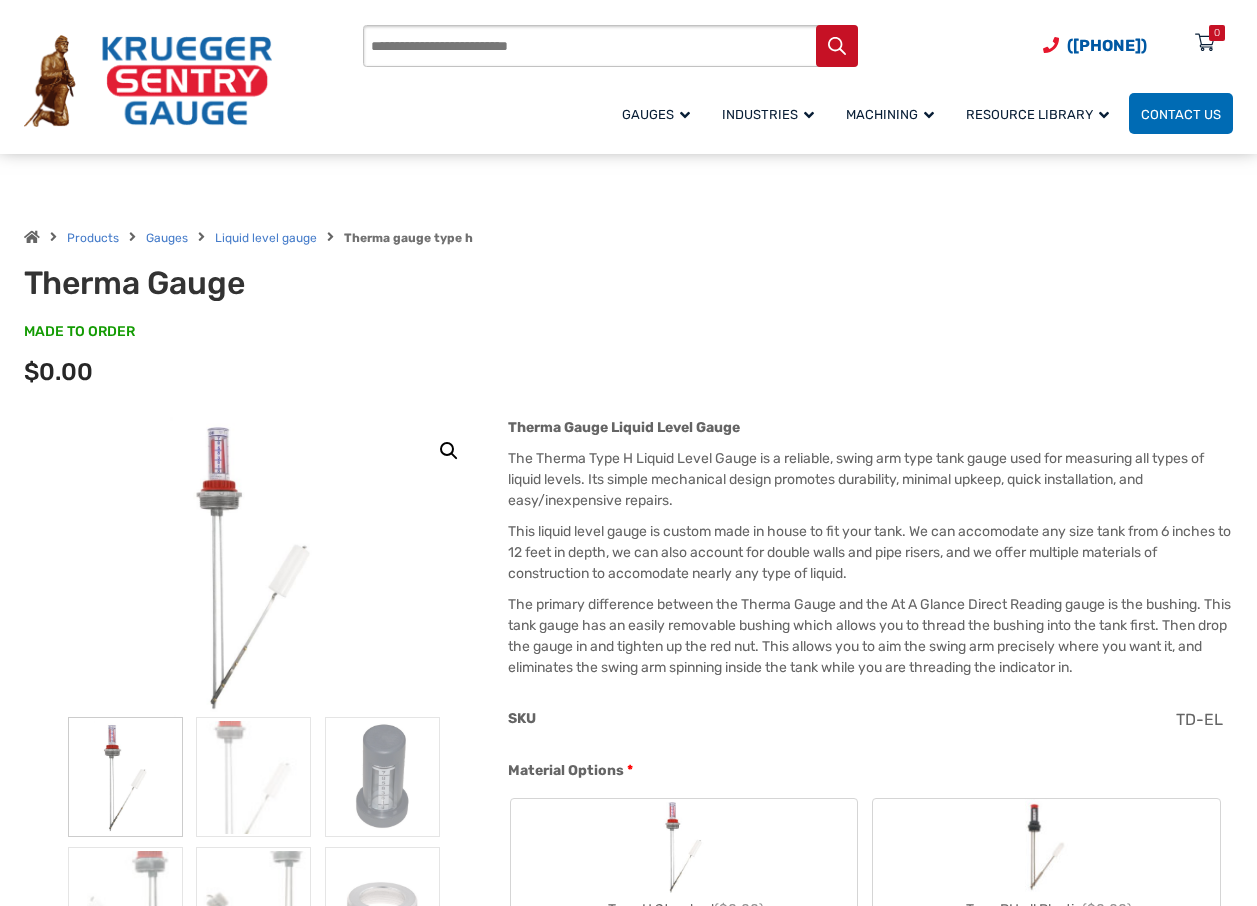 scroll, scrollTop: 600, scrollLeft: 0, axis: vertical 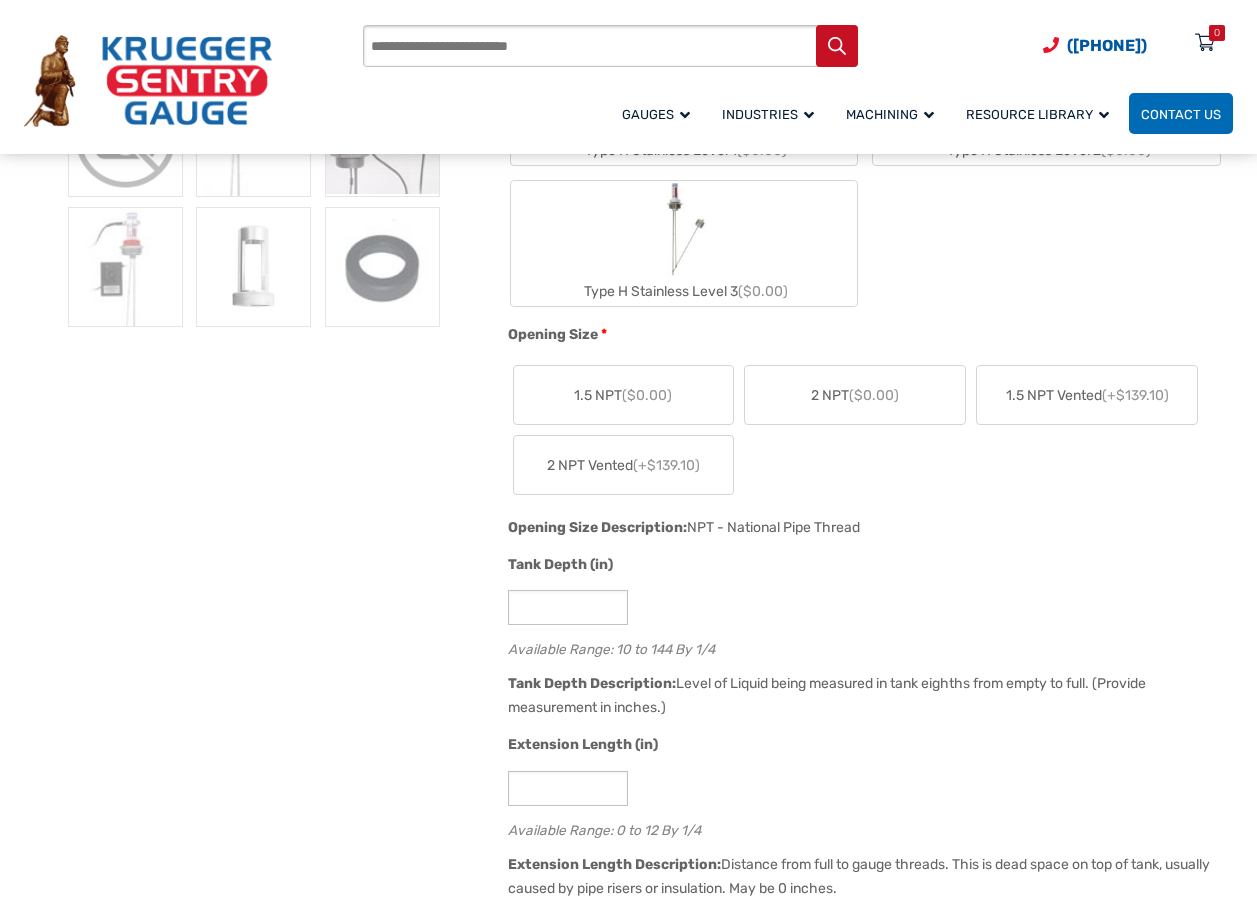 click on "($0.00)" 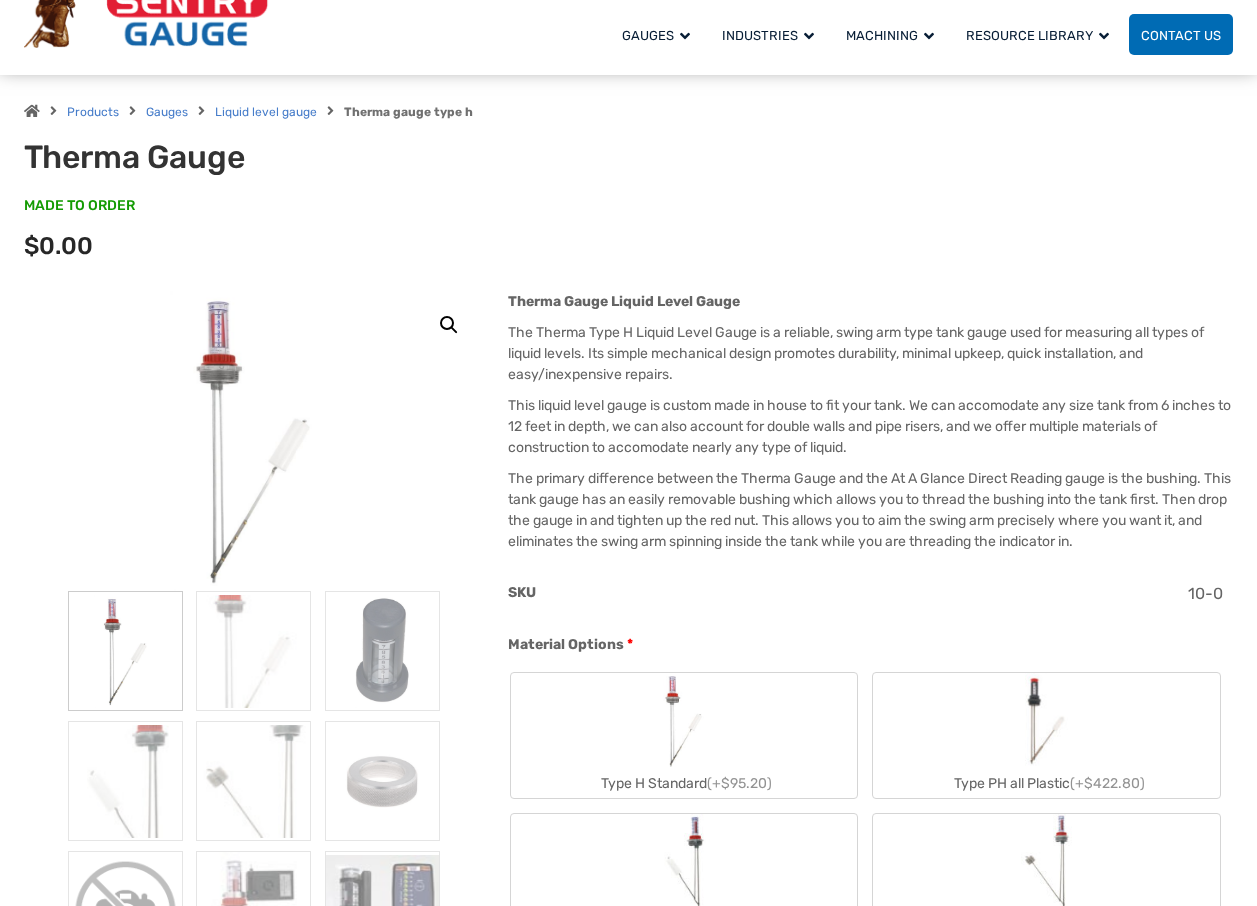 scroll, scrollTop: 300, scrollLeft: 0, axis: vertical 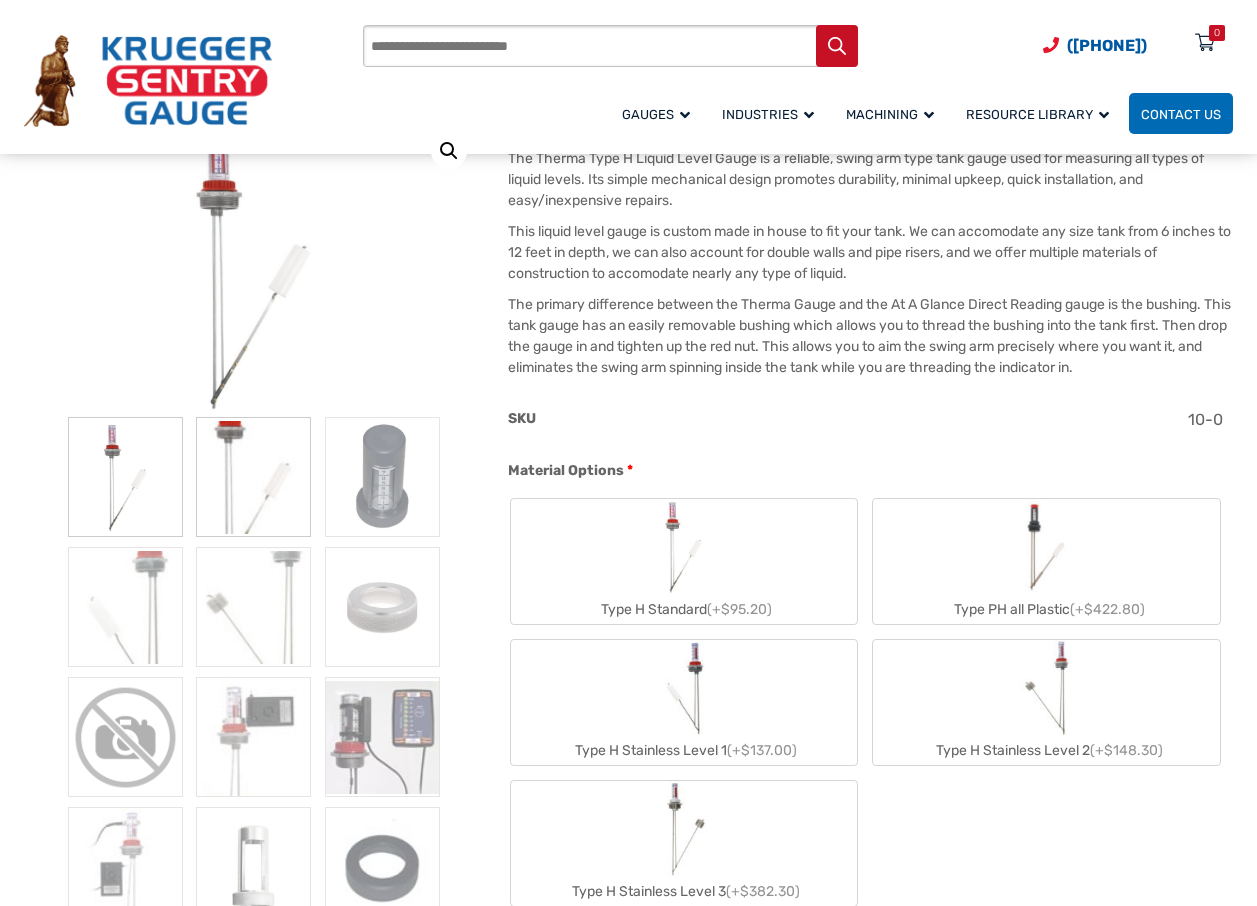 click at bounding box center (253, 477) 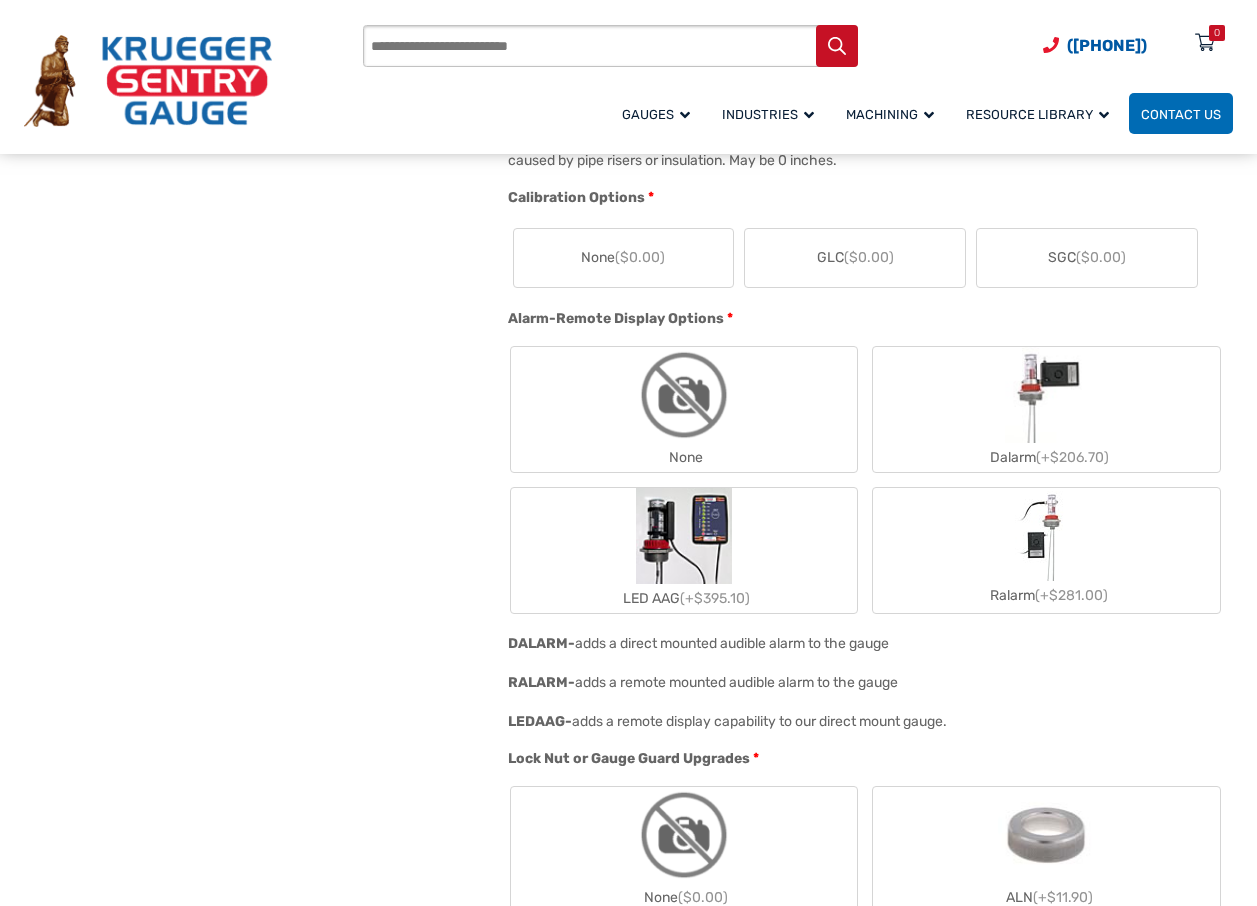 scroll, scrollTop: 1800, scrollLeft: 0, axis: vertical 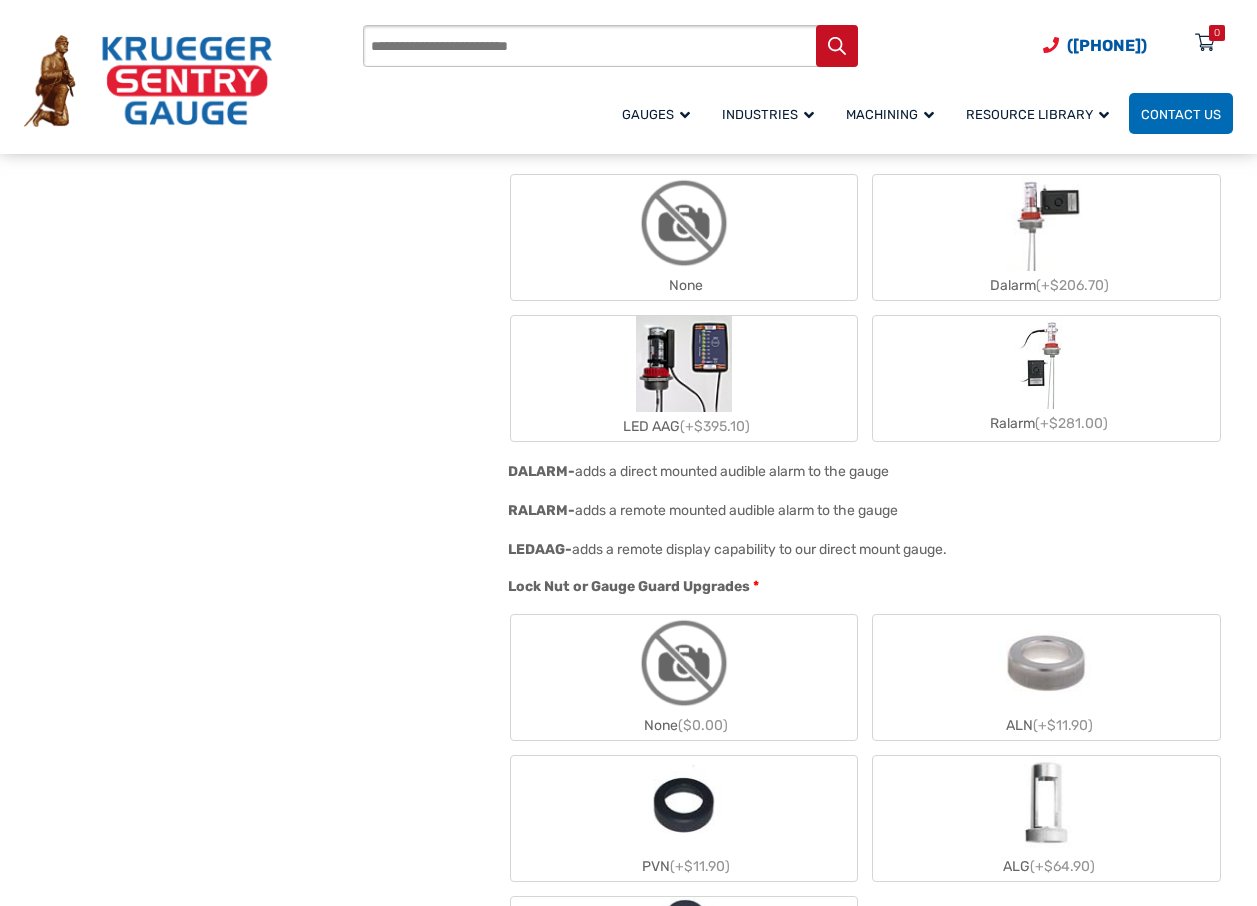 drag, startPoint x: 611, startPoint y: 477, endPoint x: 962, endPoint y: 504, distance: 352.03693 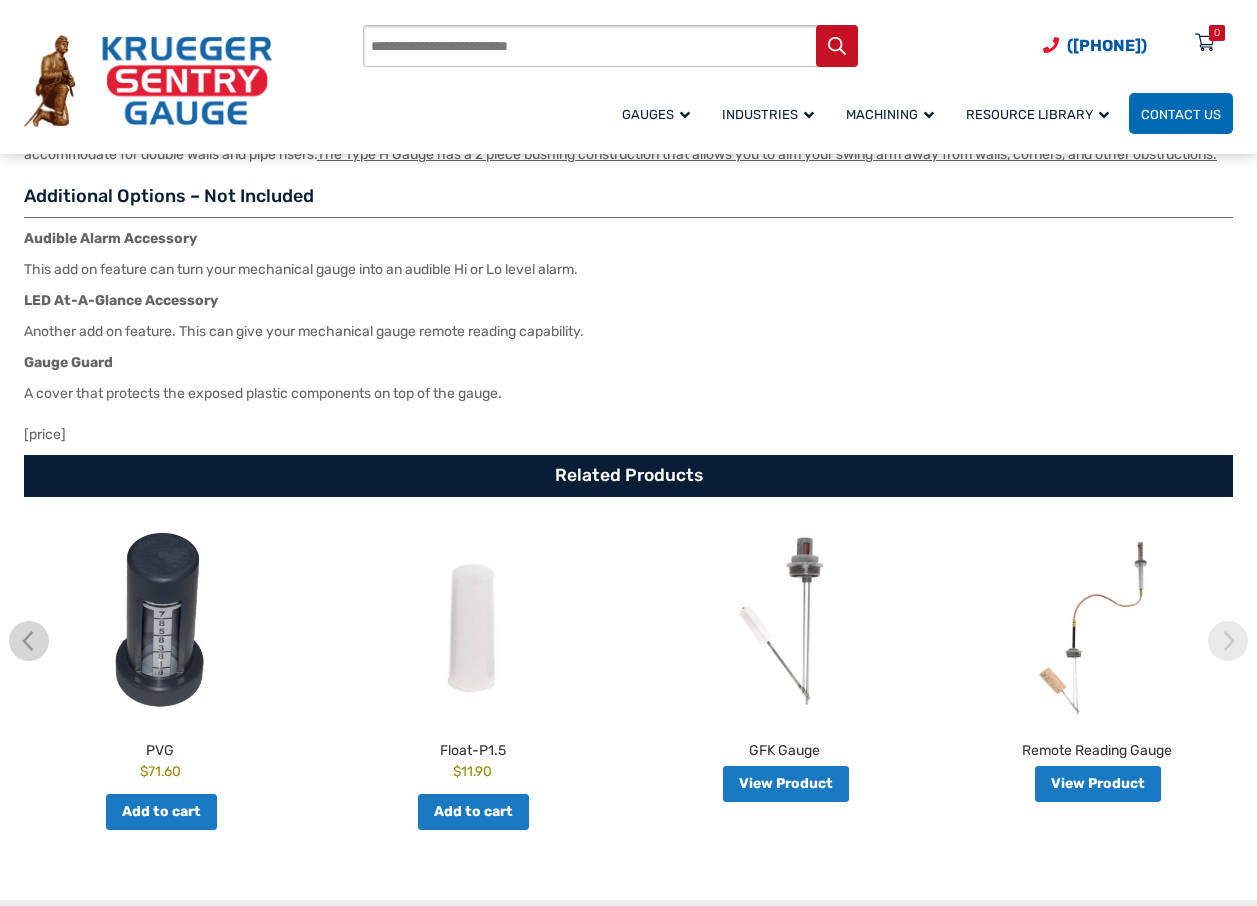 scroll, scrollTop: 3500, scrollLeft: 0, axis: vertical 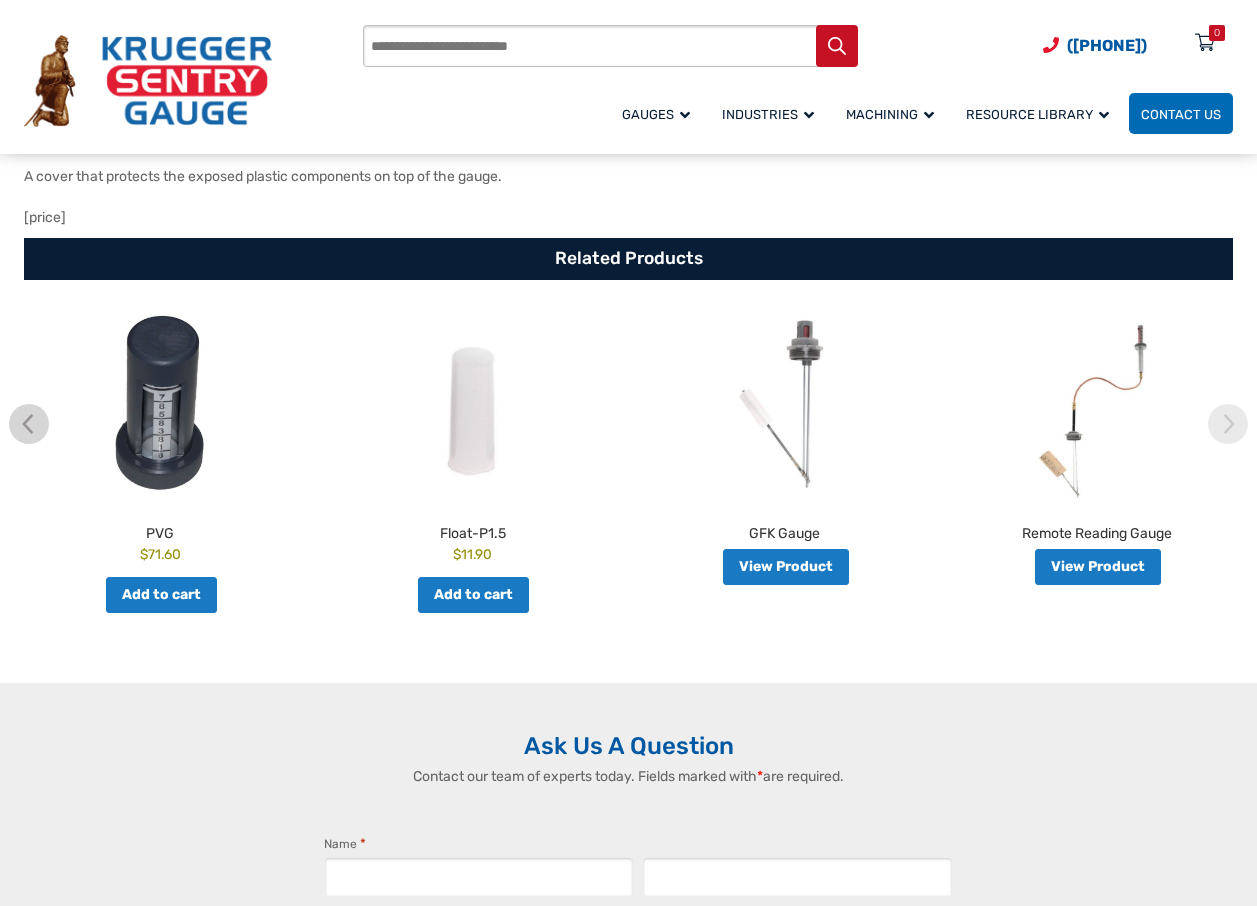 click on "Remote Reading Gauge" at bounding box center (1097, 530) 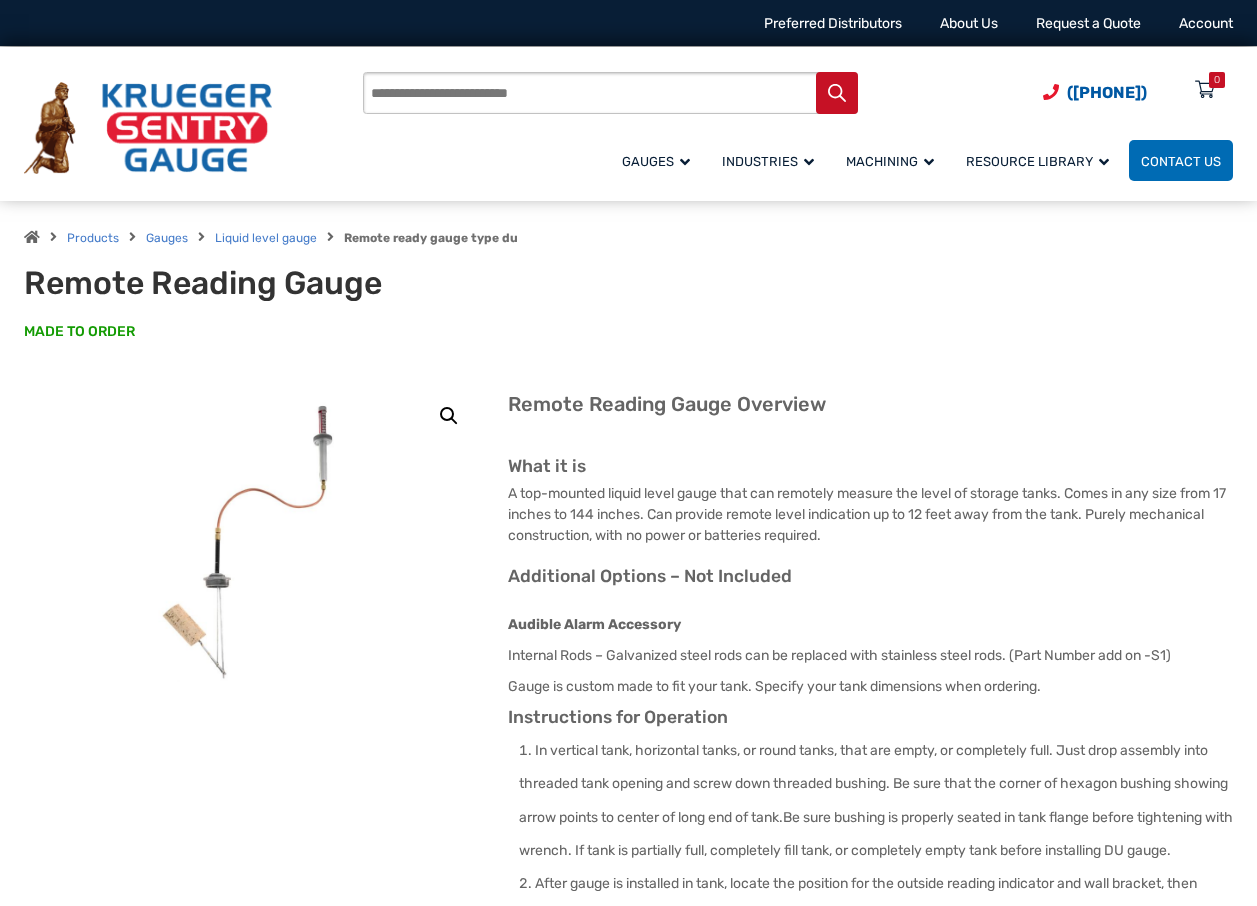 scroll, scrollTop: 0, scrollLeft: 0, axis: both 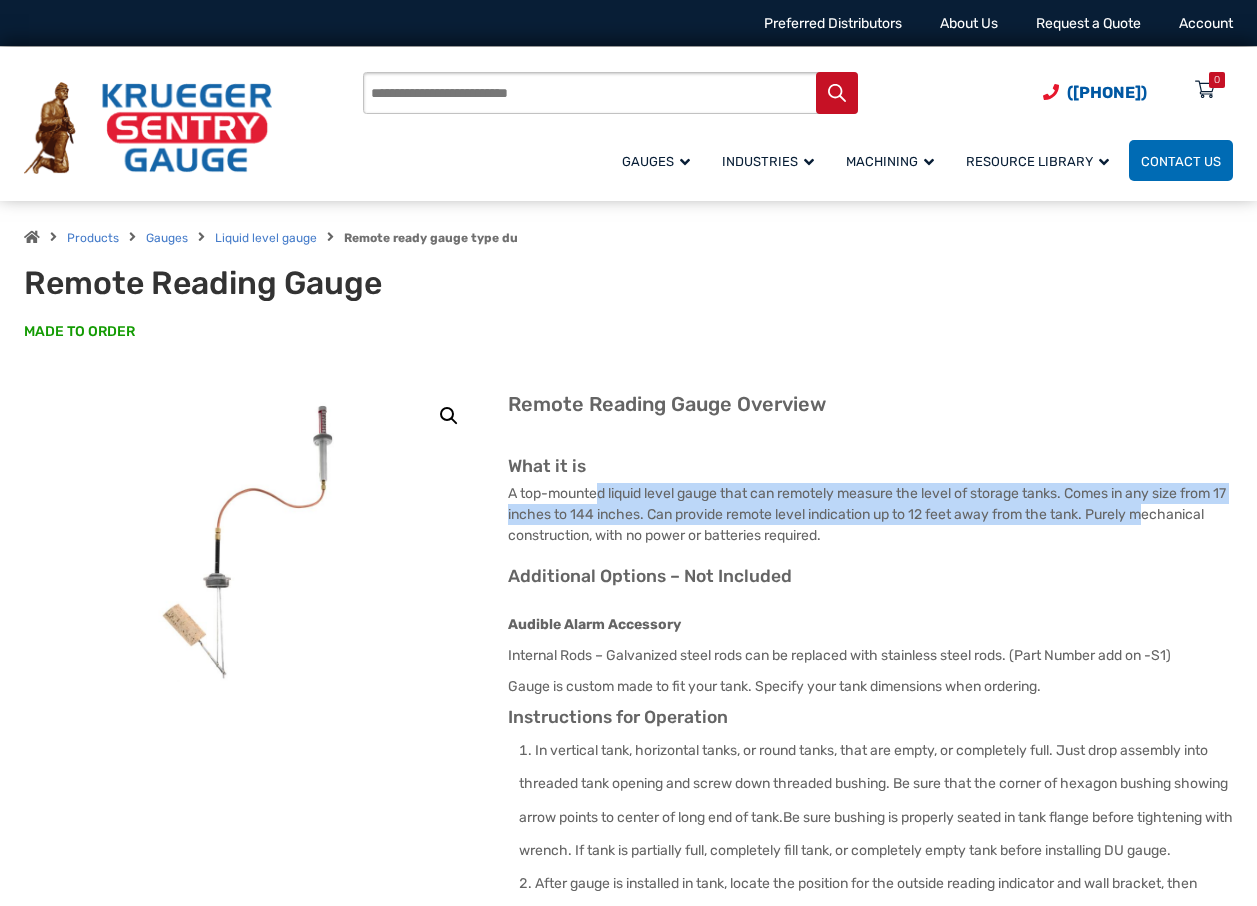 drag, startPoint x: 601, startPoint y: 502, endPoint x: 1169, endPoint y: 508, distance: 568.0317 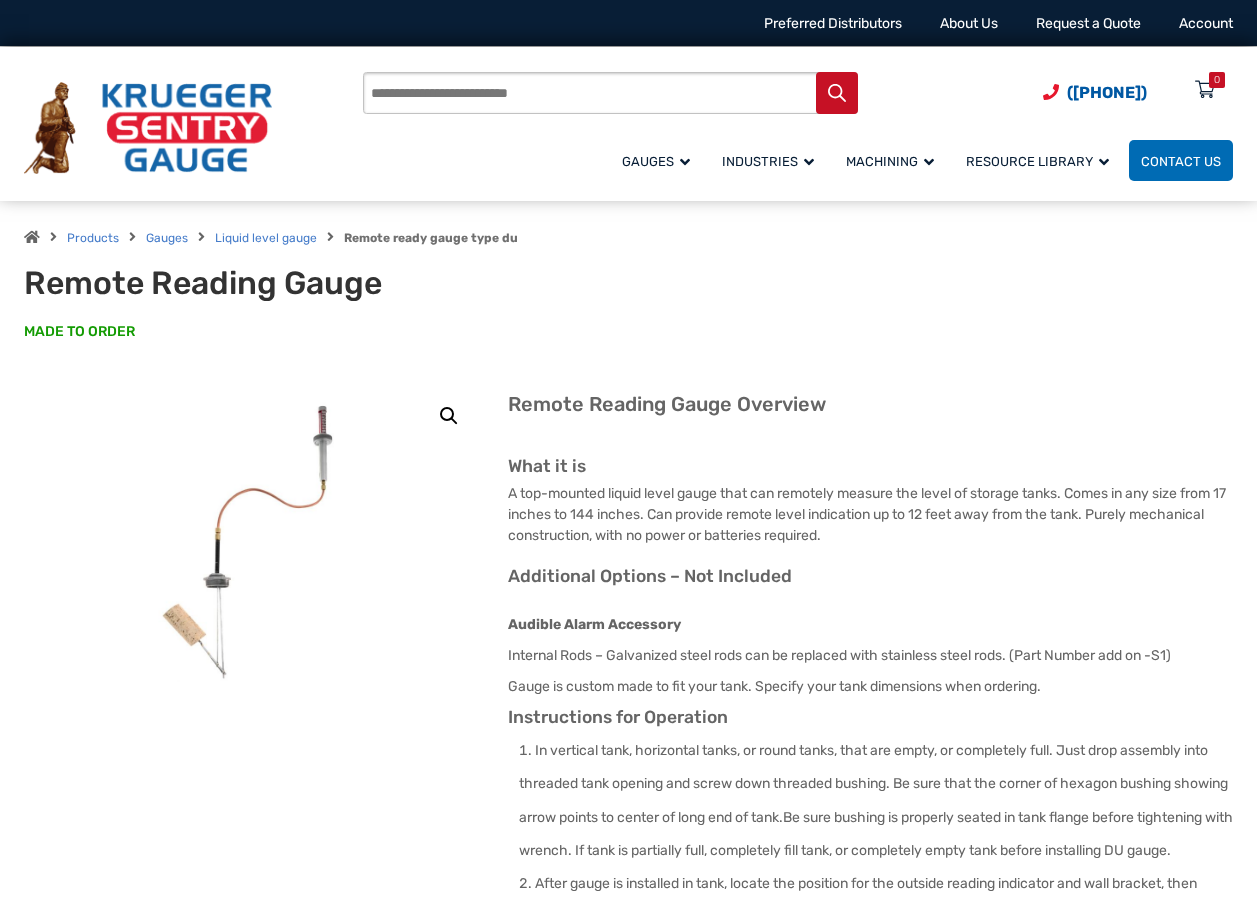 click on "Additional Options – Not Included" at bounding box center [870, 577] 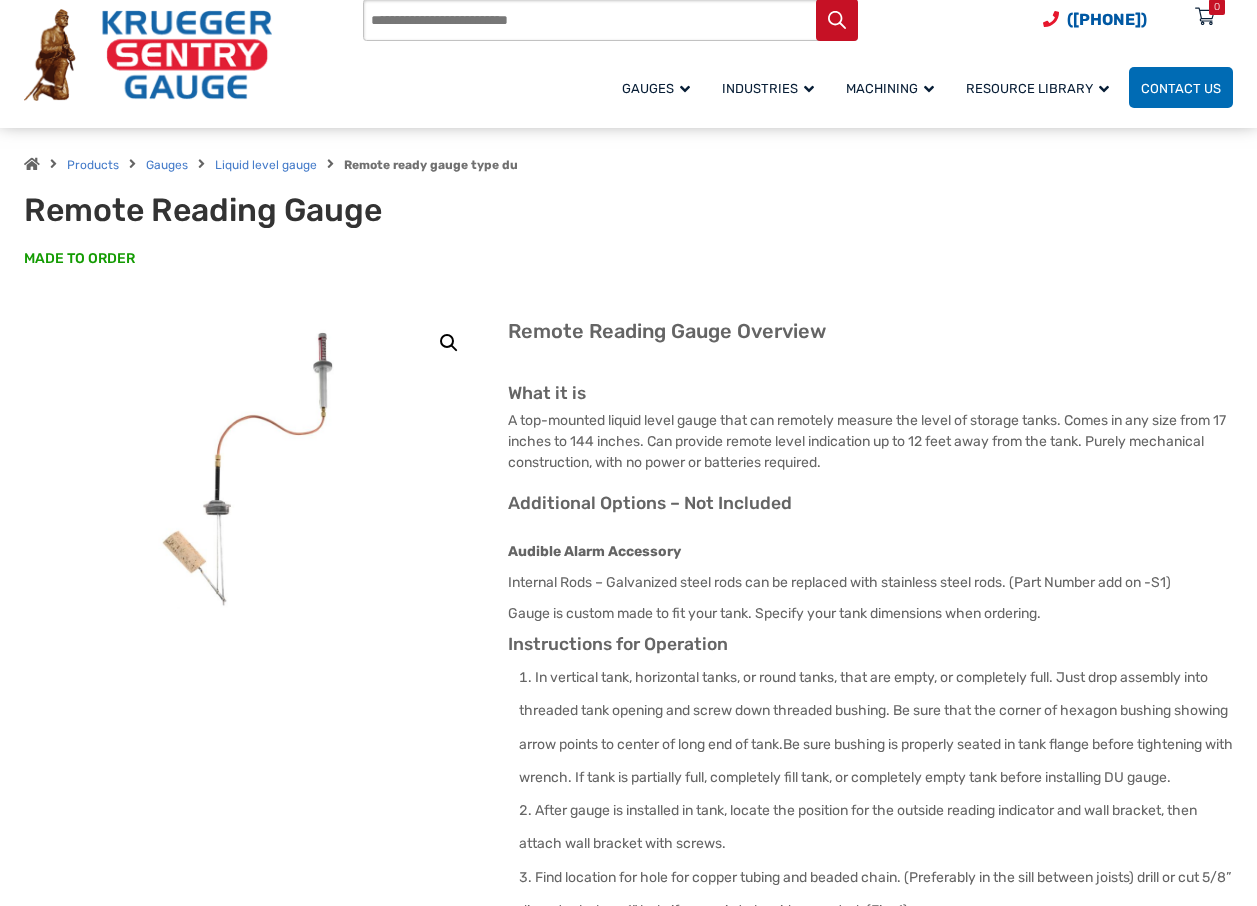scroll, scrollTop: 0, scrollLeft: 0, axis: both 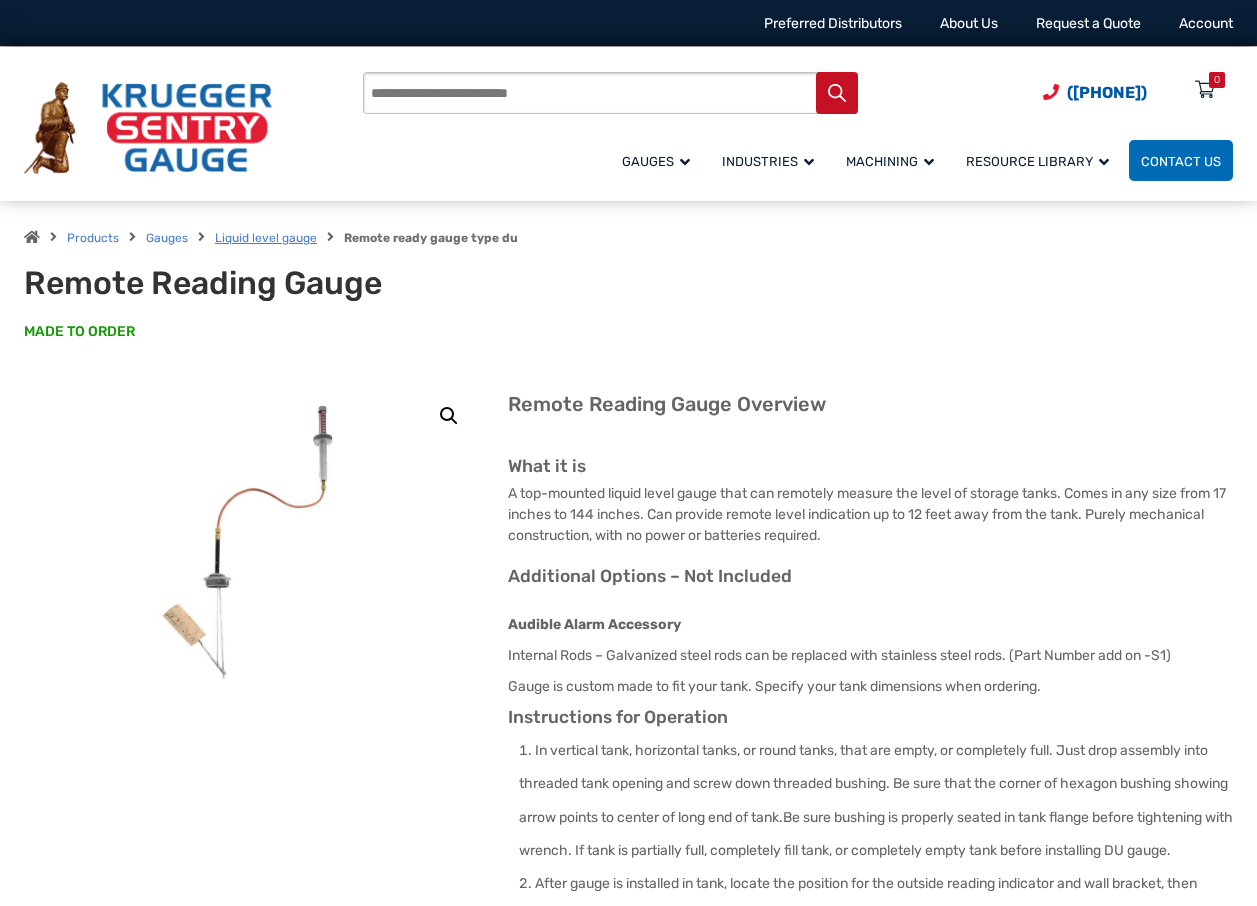 click on "Liquid level gauge" at bounding box center (266, 238) 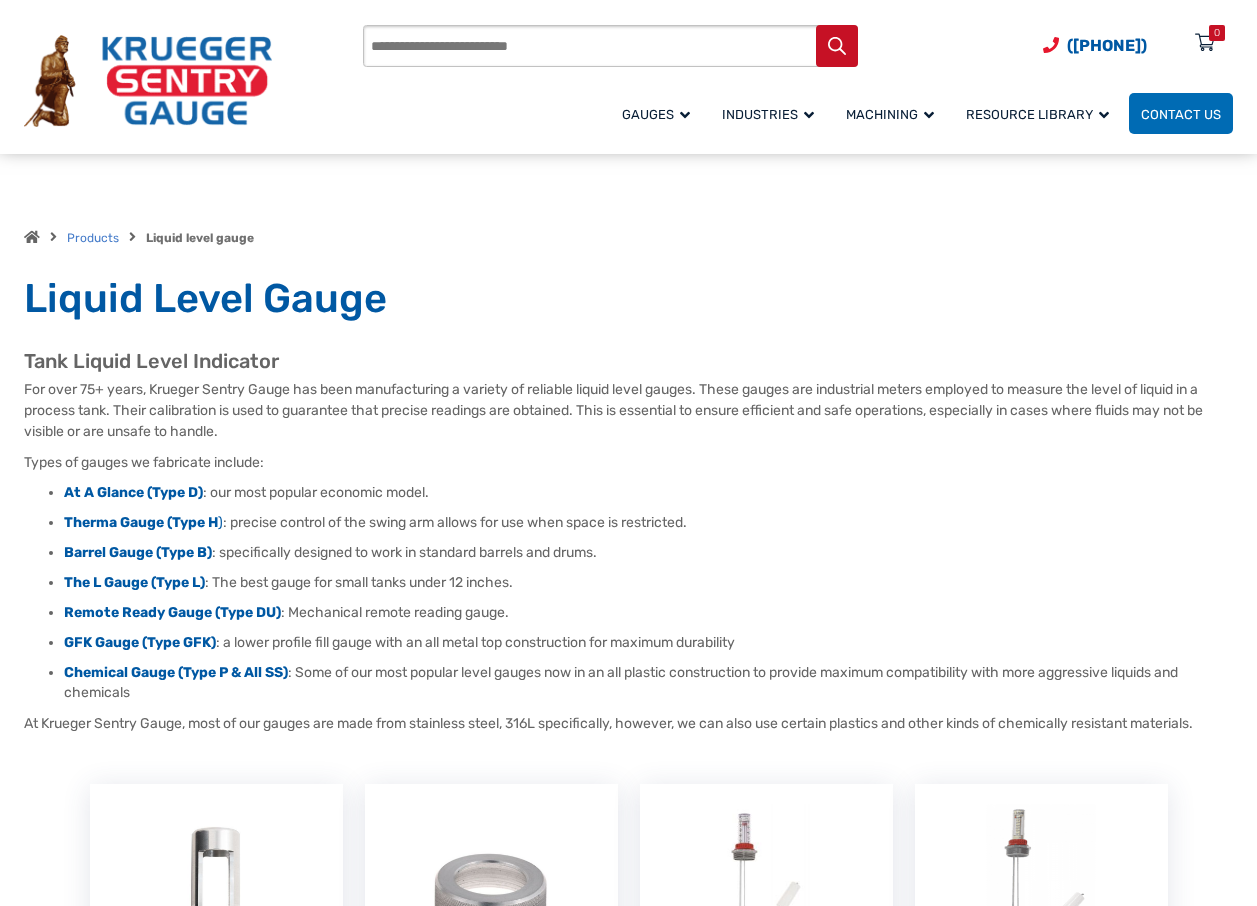 scroll, scrollTop: 500, scrollLeft: 0, axis: vertical 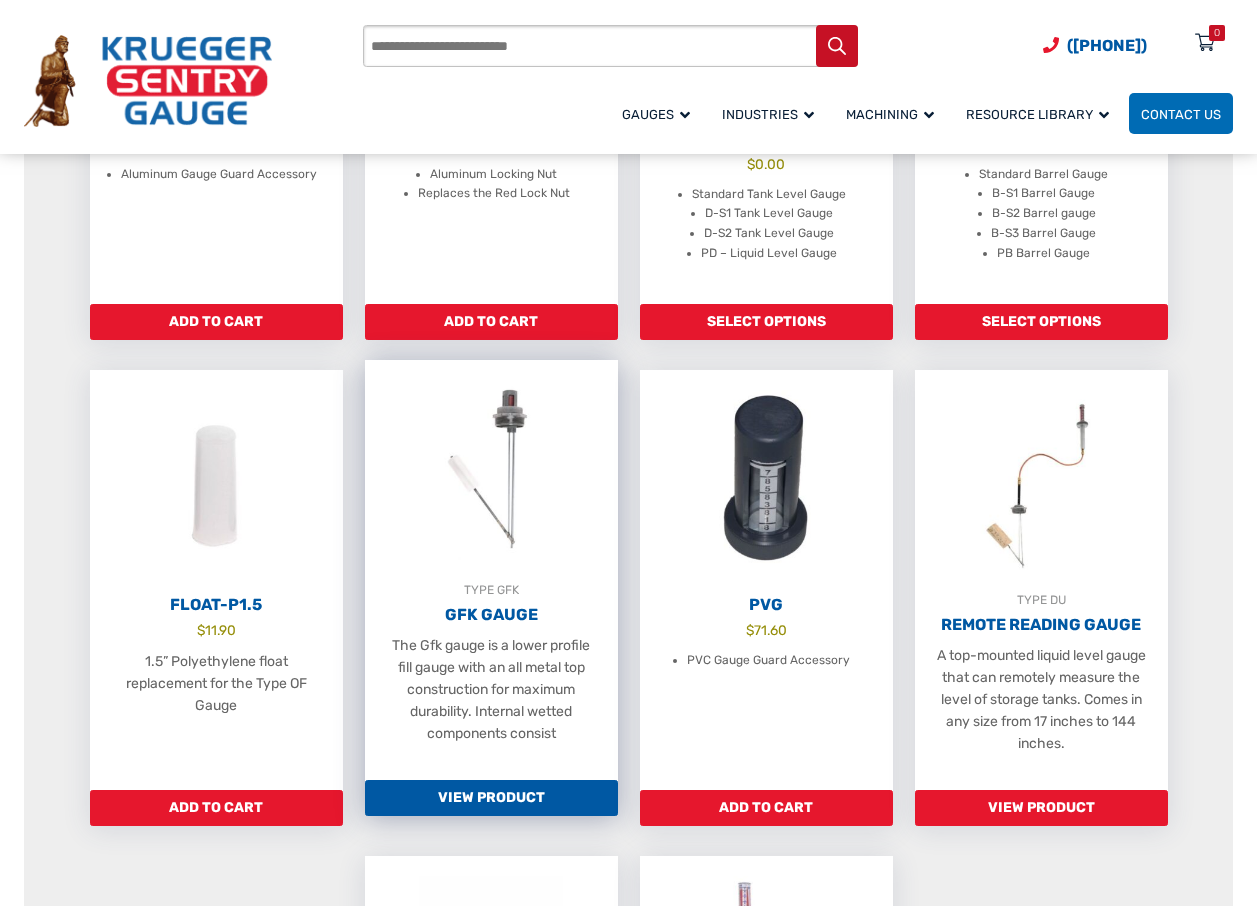 click on "GFK Gauge" at bounding box center [491, 615] 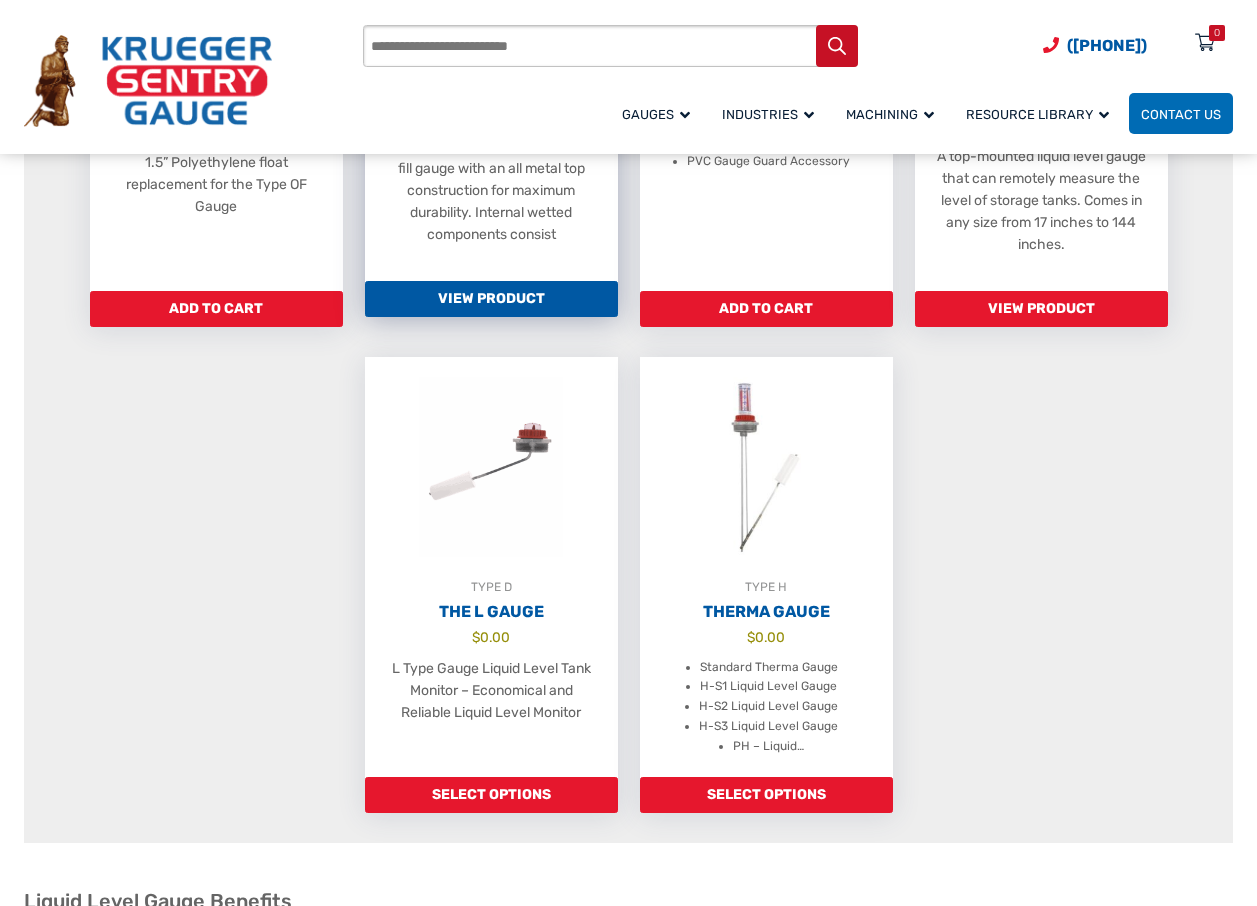 scroll, scrollTop: 1400, scrollLeft: 0, axis: vertical 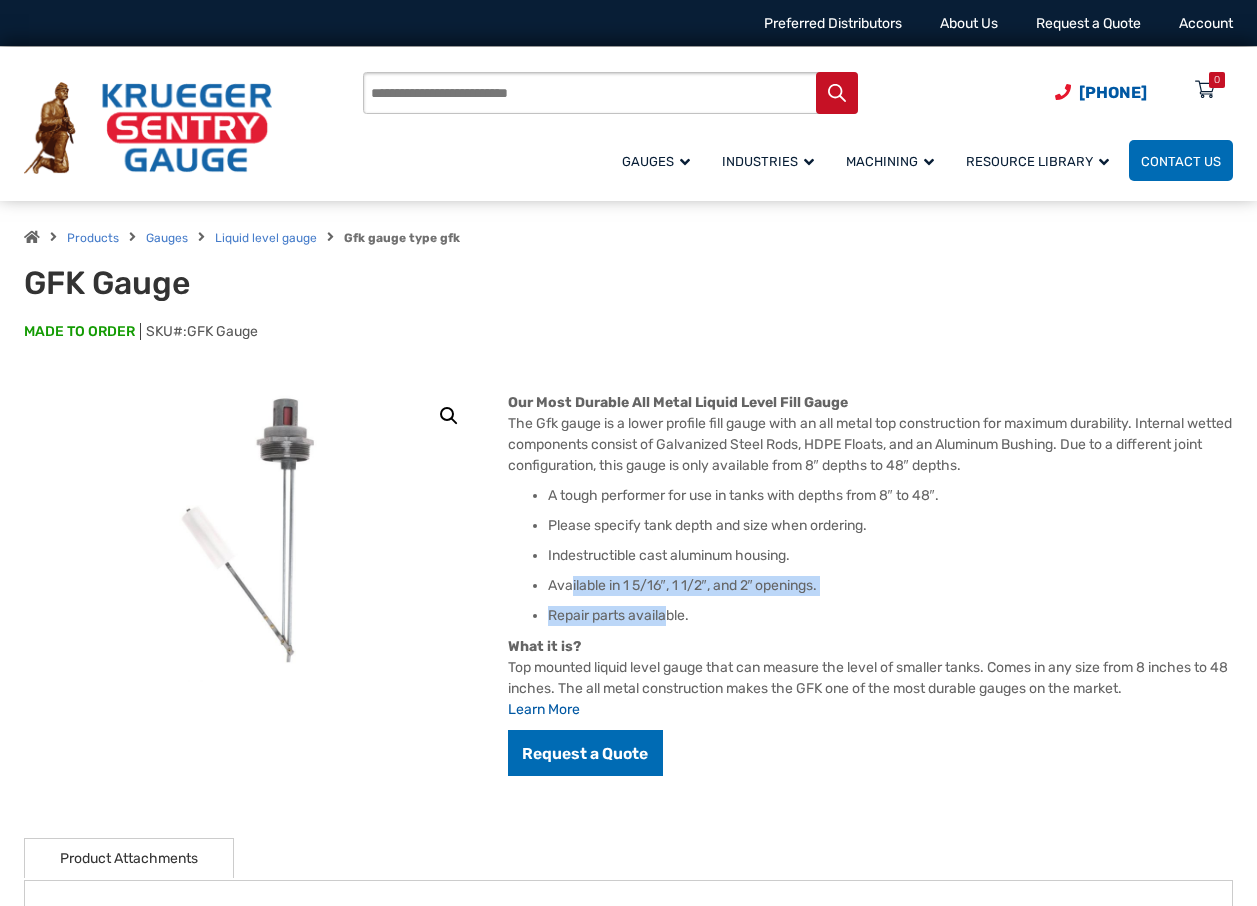 drag, startPoint x: 568, startPoint y: 587, endPoint x: 675, endPoint y: 599, distance: 107.67079 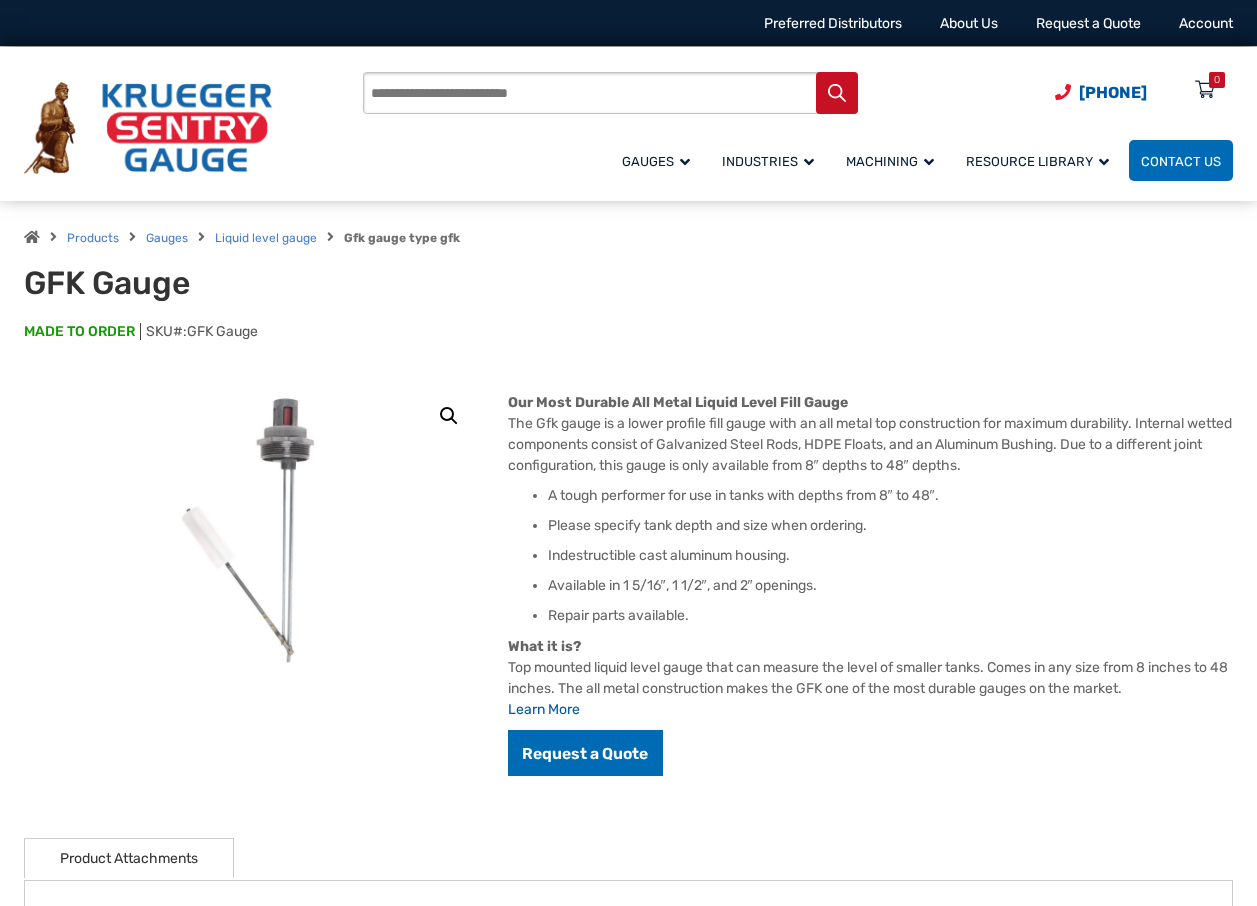 drag, startPoint x: 675, startPoint y: 599, endPoint x: 983, endPoint y: 610, distance: 308.19638 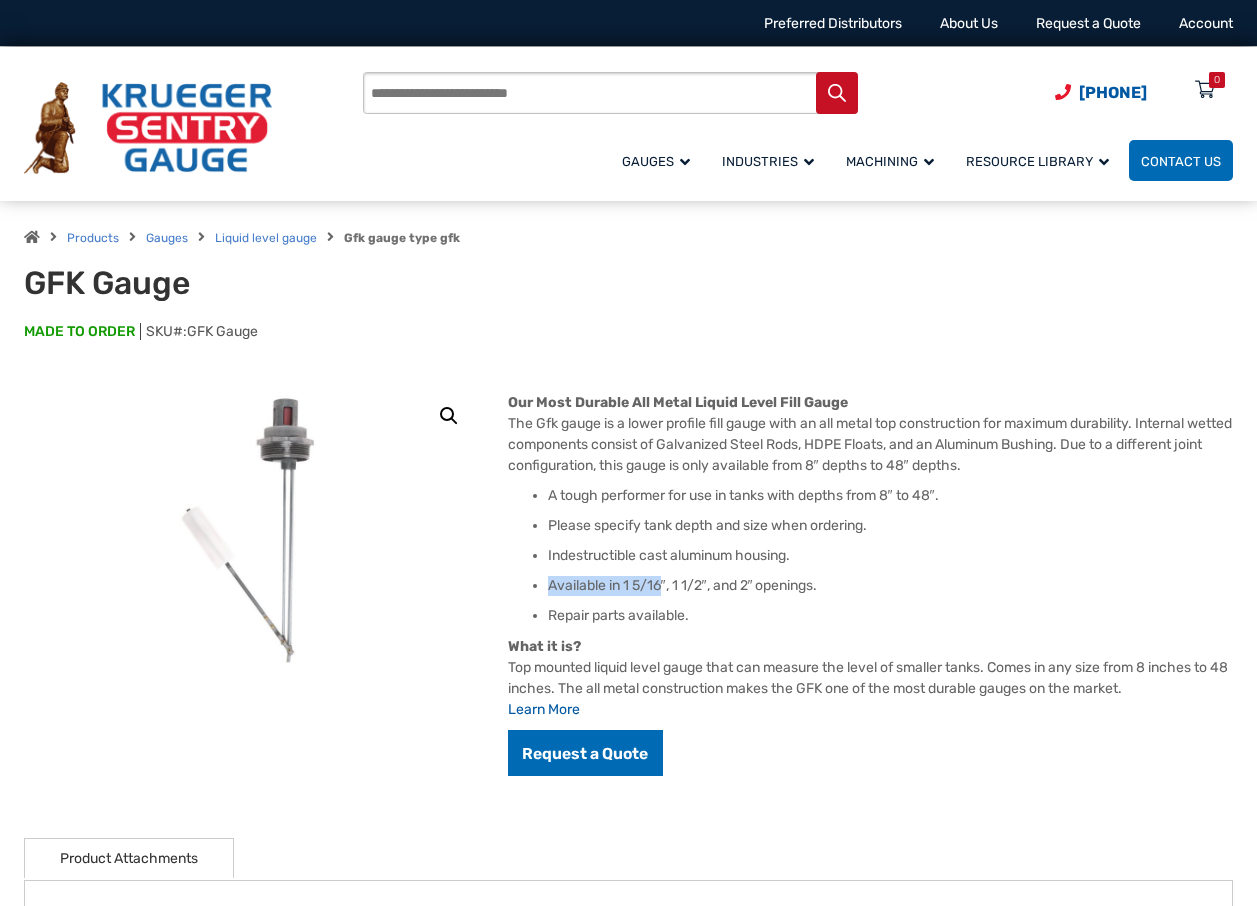 drag, startPoint x: 551, startPoint y: 586, endPoint x: 662, endPoint y: 585, distance: 111.0045 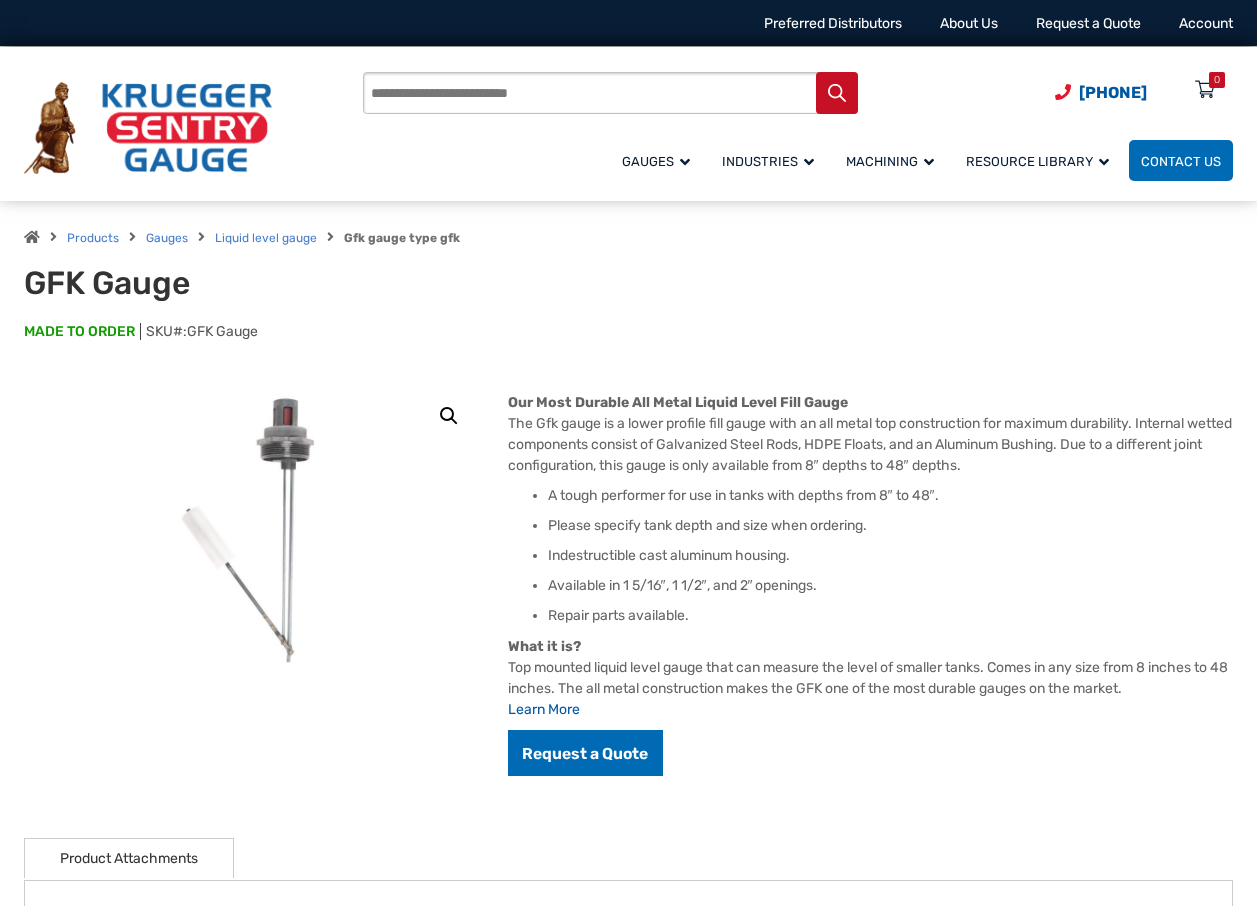 drag, startPoint x: 662, startPoint y: 585, endPoint x: 923, endPoint y: 614, distance: 262.60617 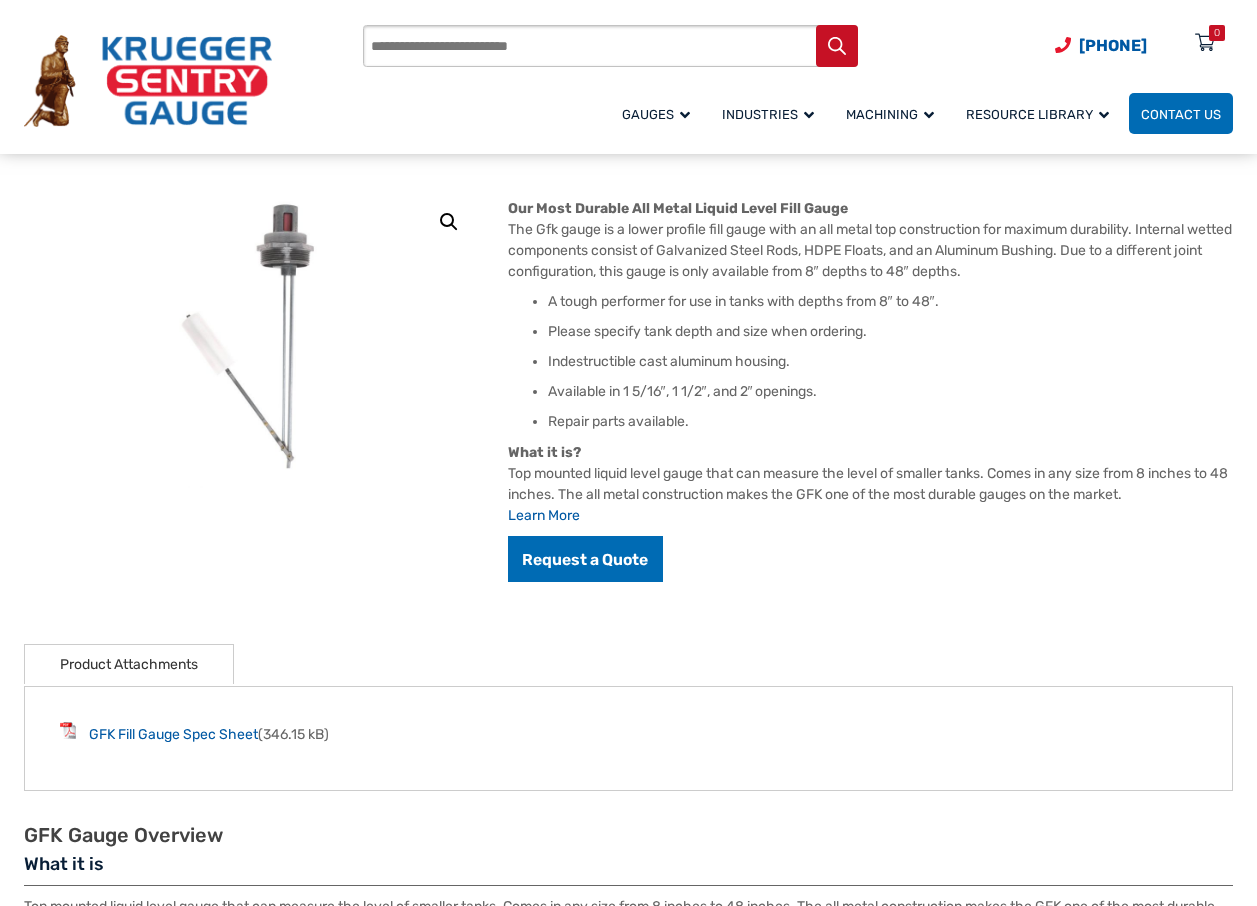 scroll, scrollTop: 200, scrollLeft: 0, axis: vertical 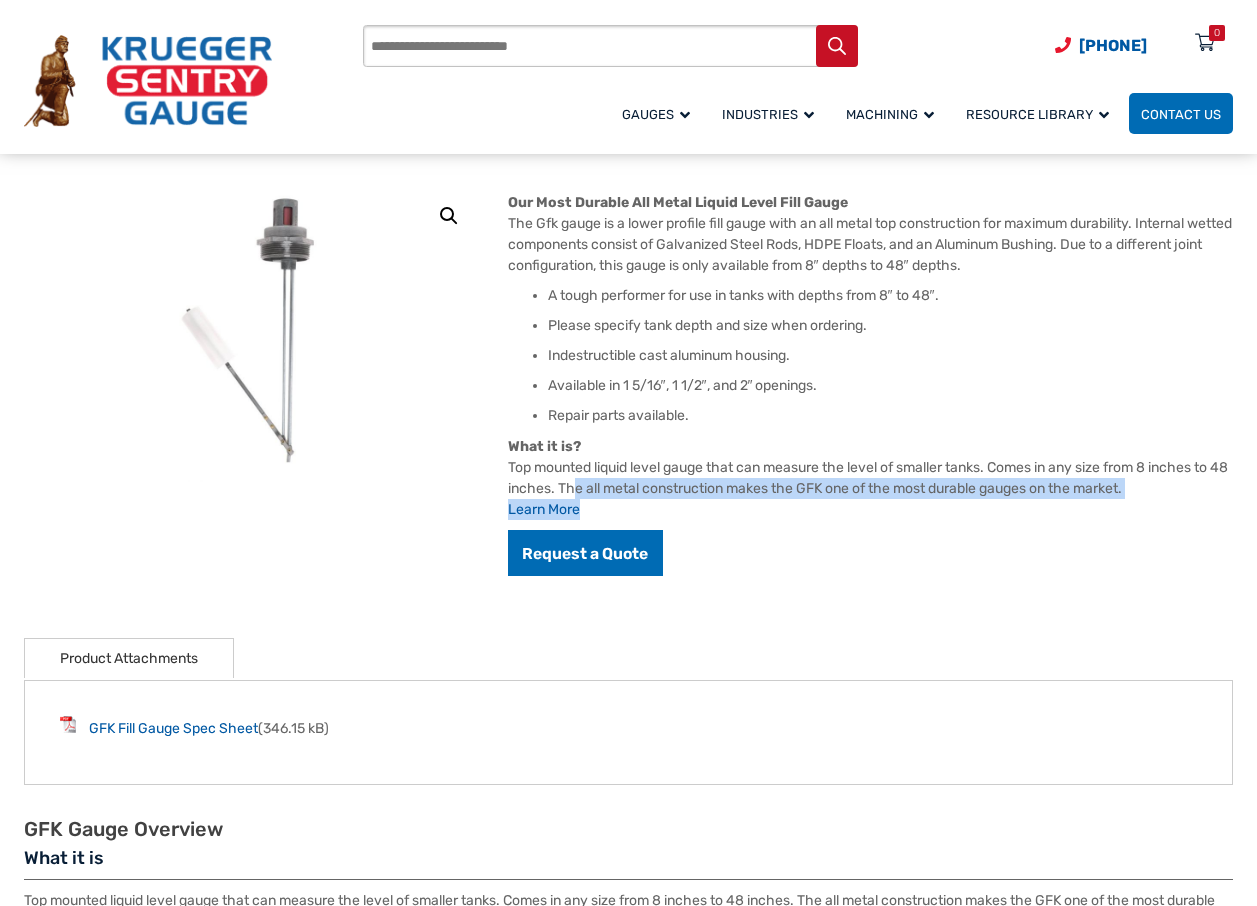 drag, startPoint x: 584, startPoint y: 486, endPoint x: 897, endPoint y: 505, distance: 313.57614 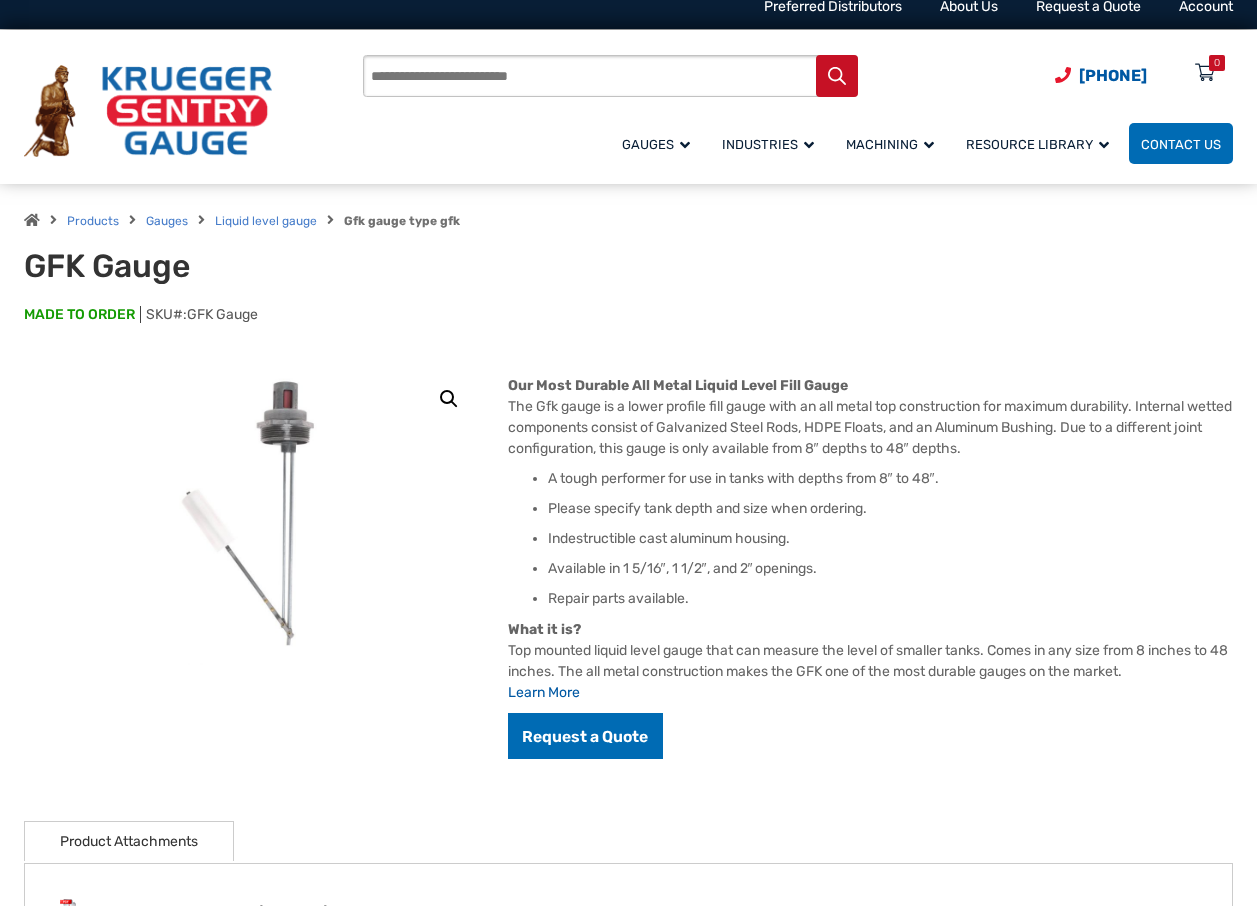 scroll, scrollTop: 0, scrollLeft: 0, axis: both 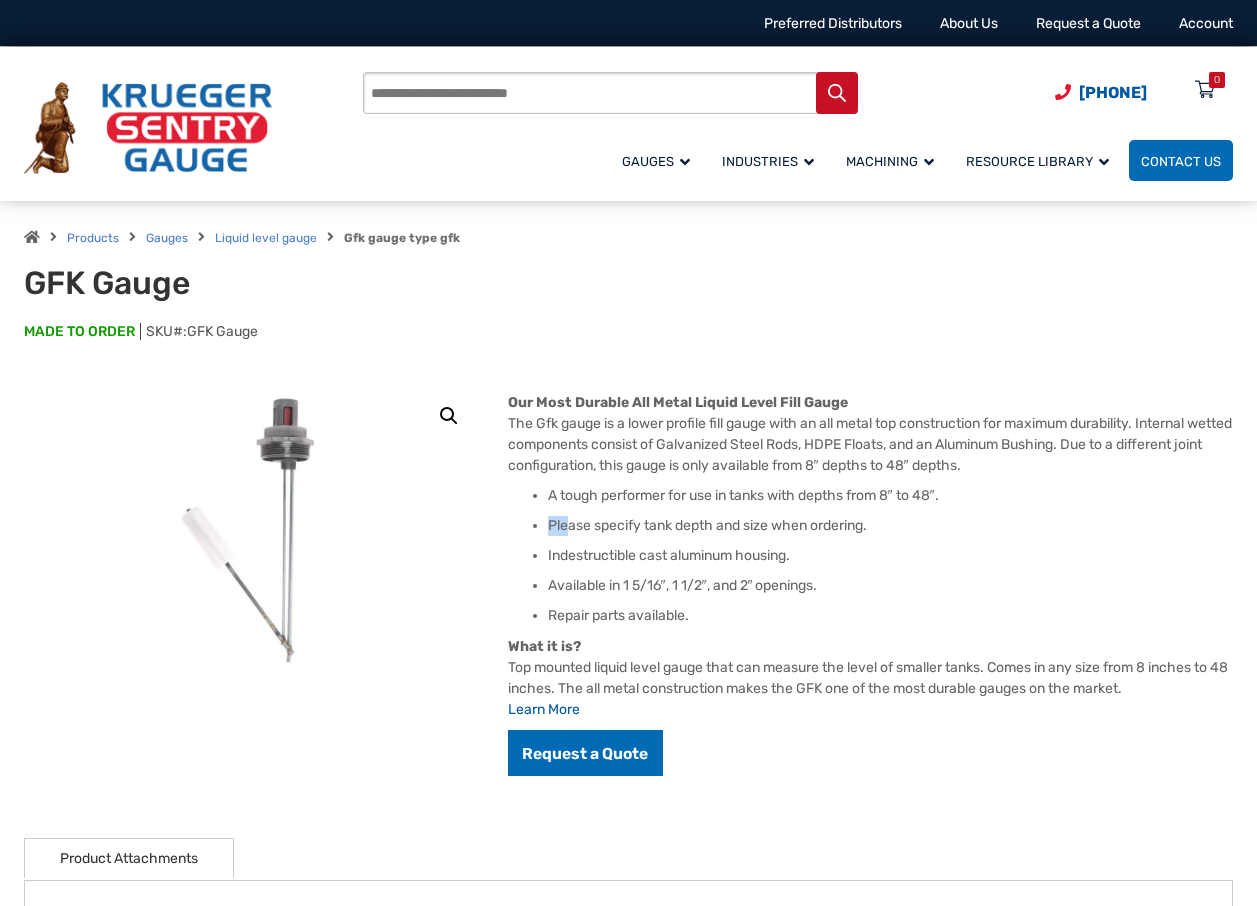 drag, startPoint x: 565, startPoint y: 507, endPoint x: 949, endPoint y: 505, distance: 384.00522 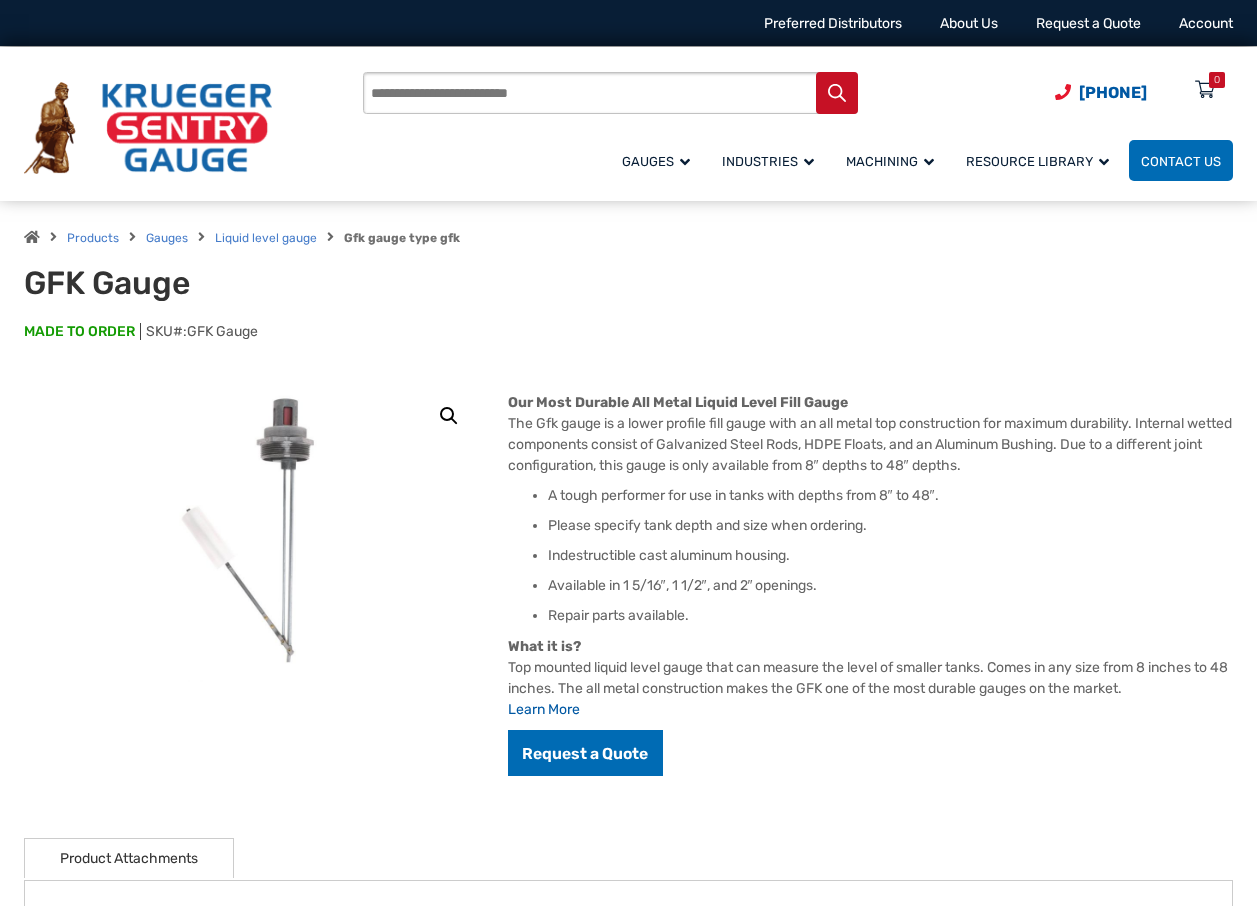 drag, startPoint x: 949, startPoint y: 505, endPoint x: 921, endPoint y: 554, distance: 56.435802 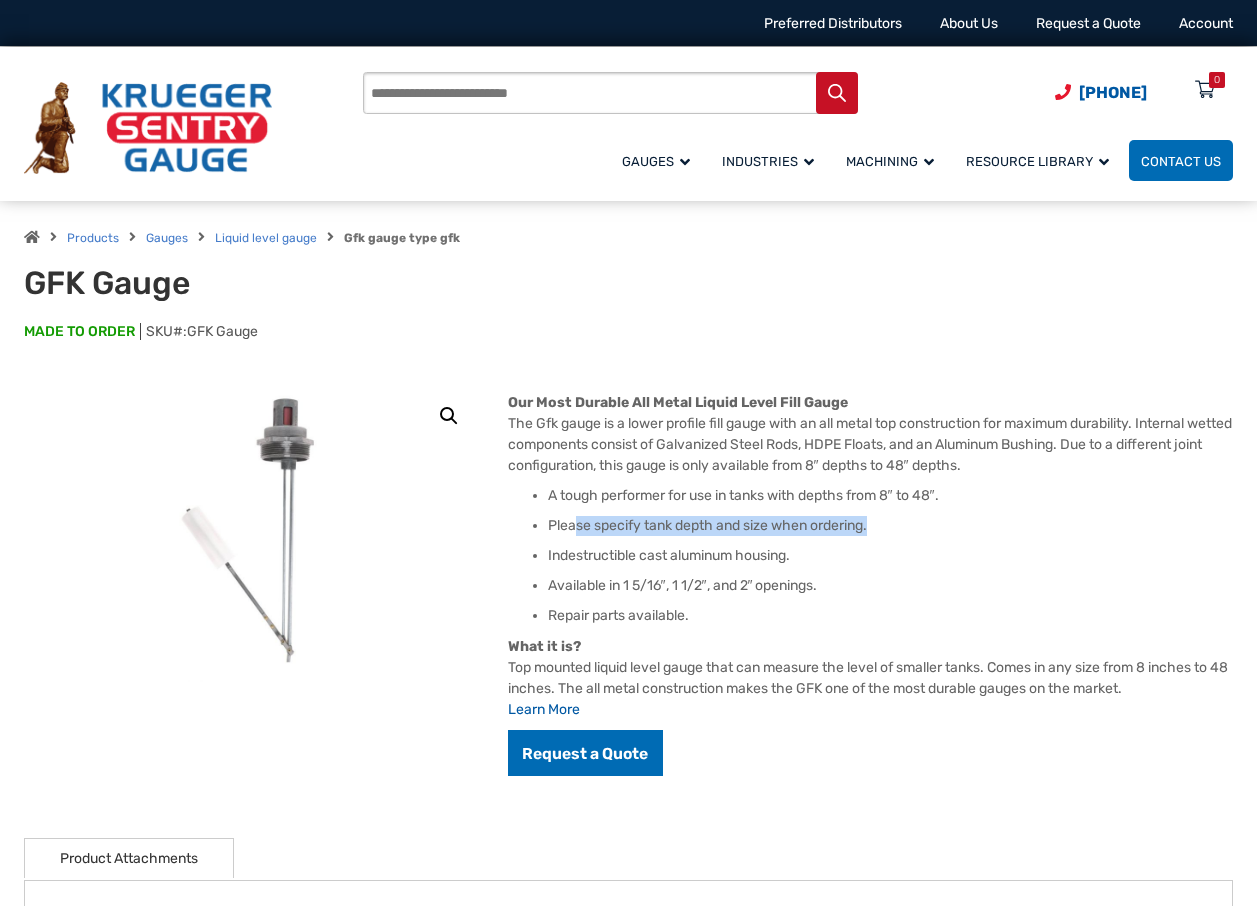 drag, startPoint x: 596, startPoint y: 521, endPoint x: 922, endPoint y: 528, distance: 326.07513 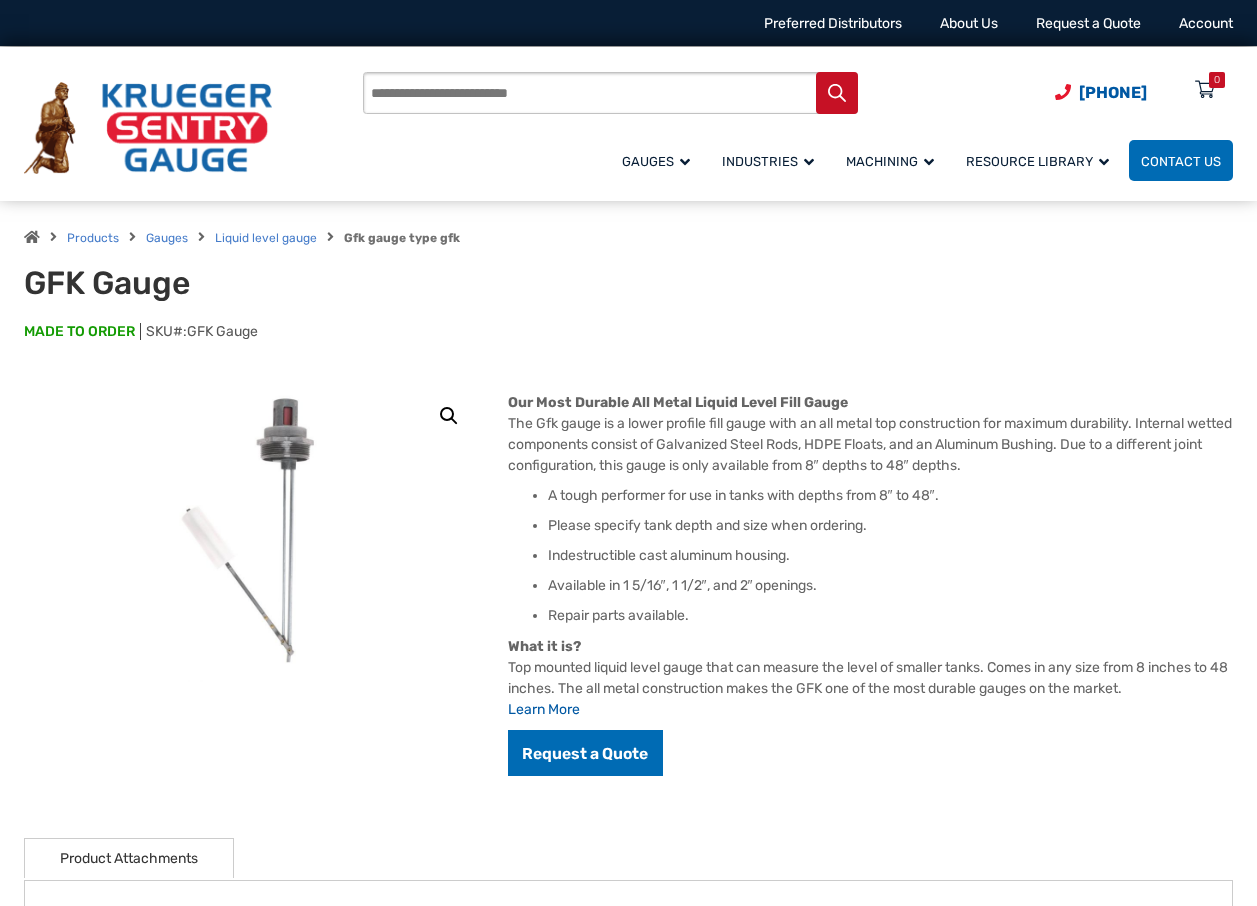 drag, startPoint x: 922, startPoint y: 528, endPoint x: 904, endPoint y: 568, distance: 43.863426 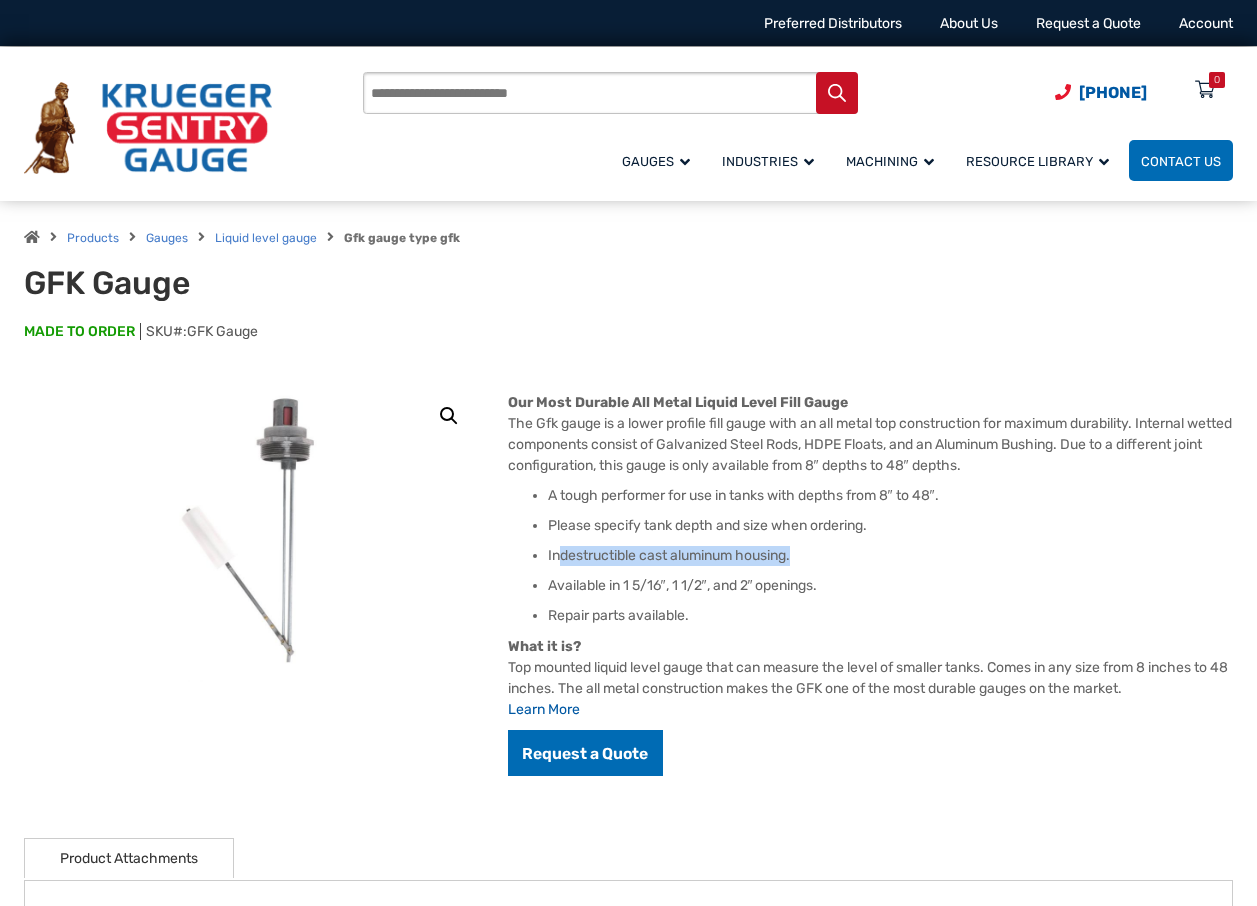 drag, startPoint x: 599, startPoint y: 555, endPoint x: 824, endPoint y: 555, distance: 225 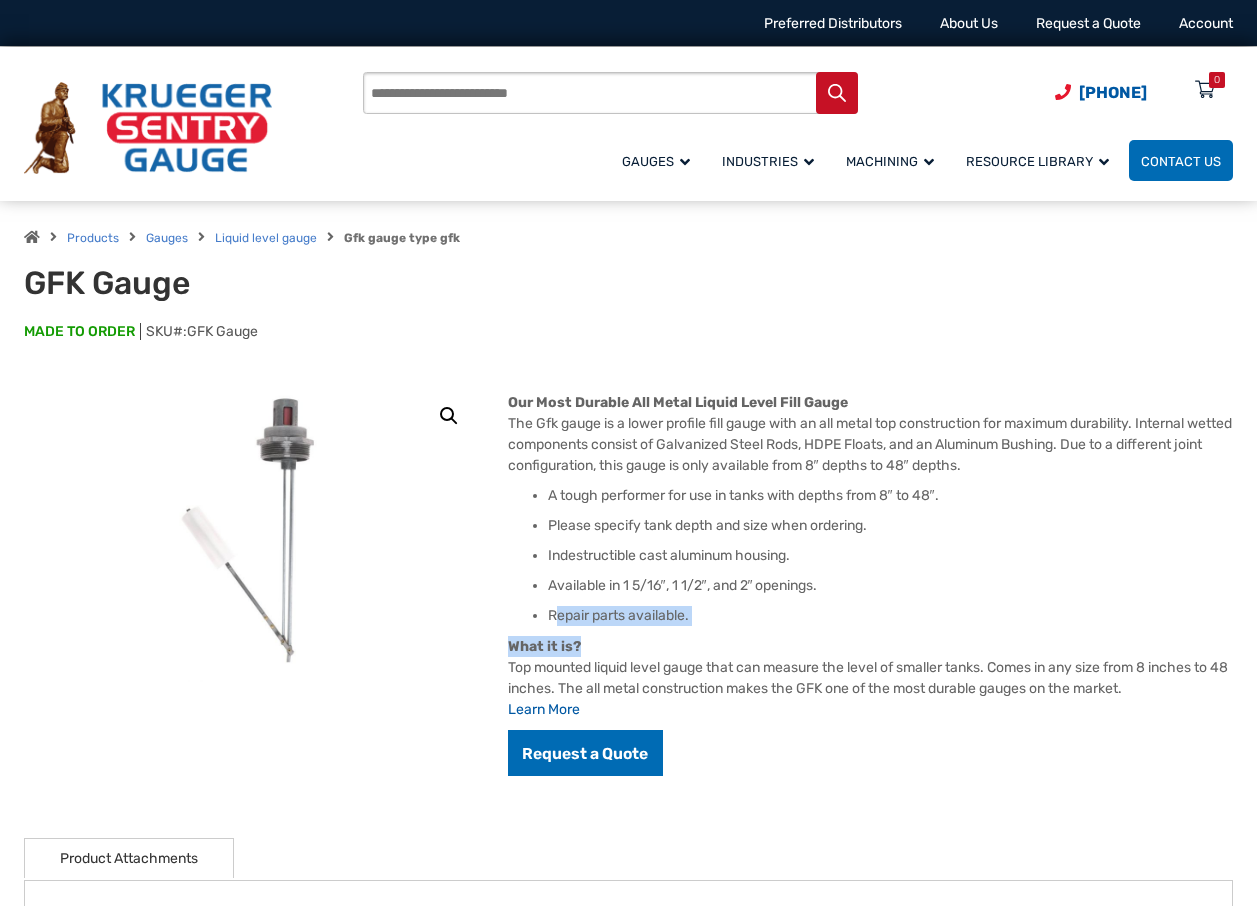 drag, startPoint x: 559, startPoint y: 612, endPoint x: 807, endPoint y: 633, distance: 248.88753 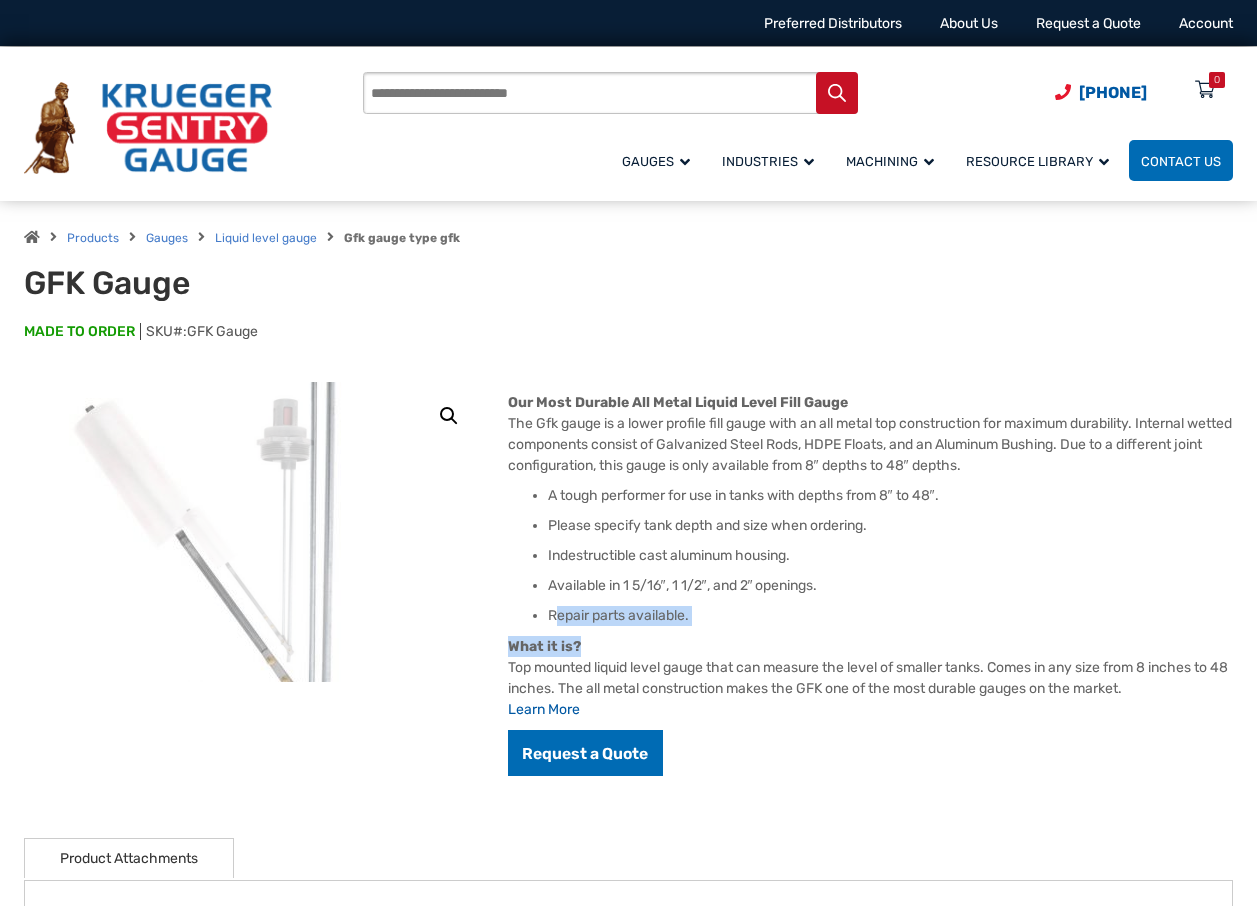 click at bounding box center [243, 460] 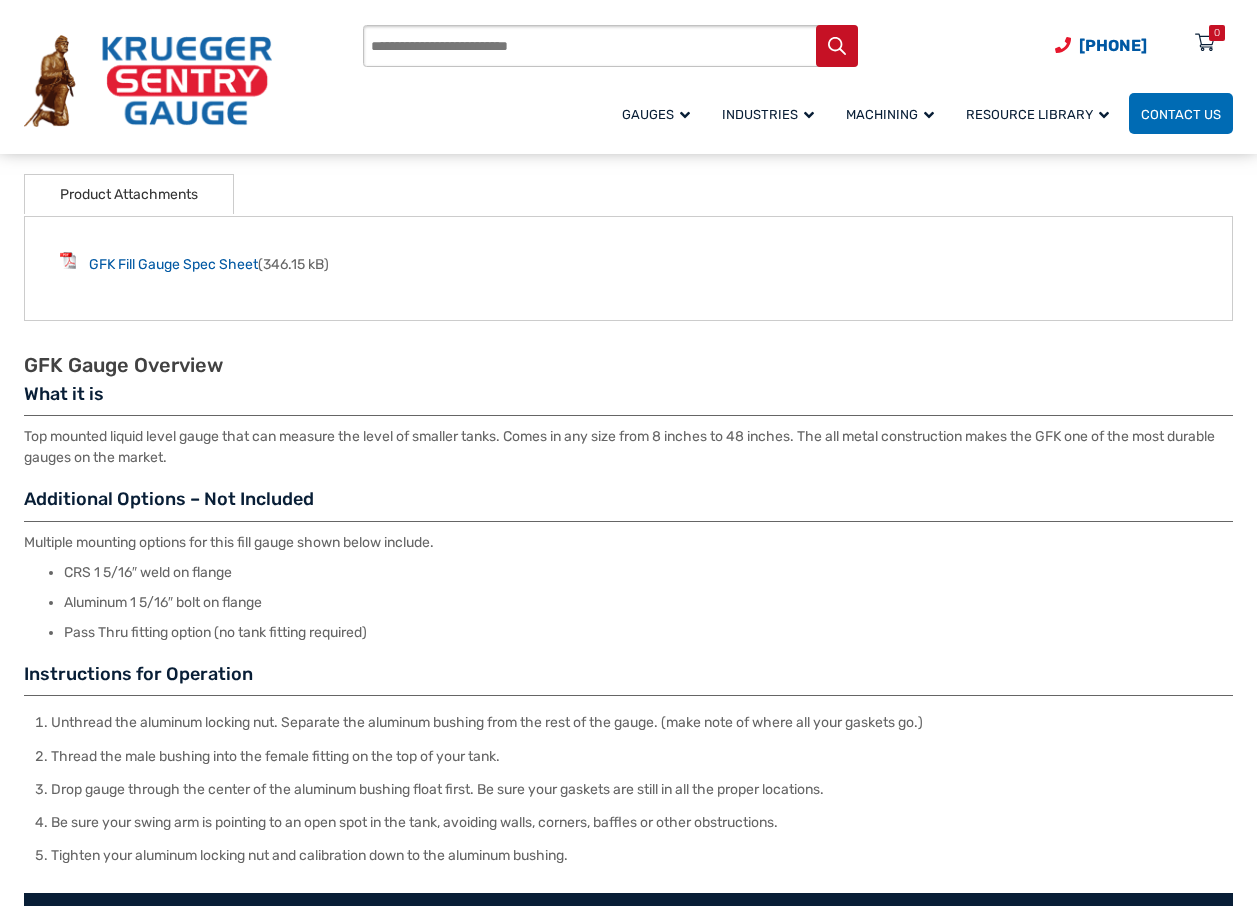 scroll, scrollTop: 700, scrollLeft: 0, axis: vertical 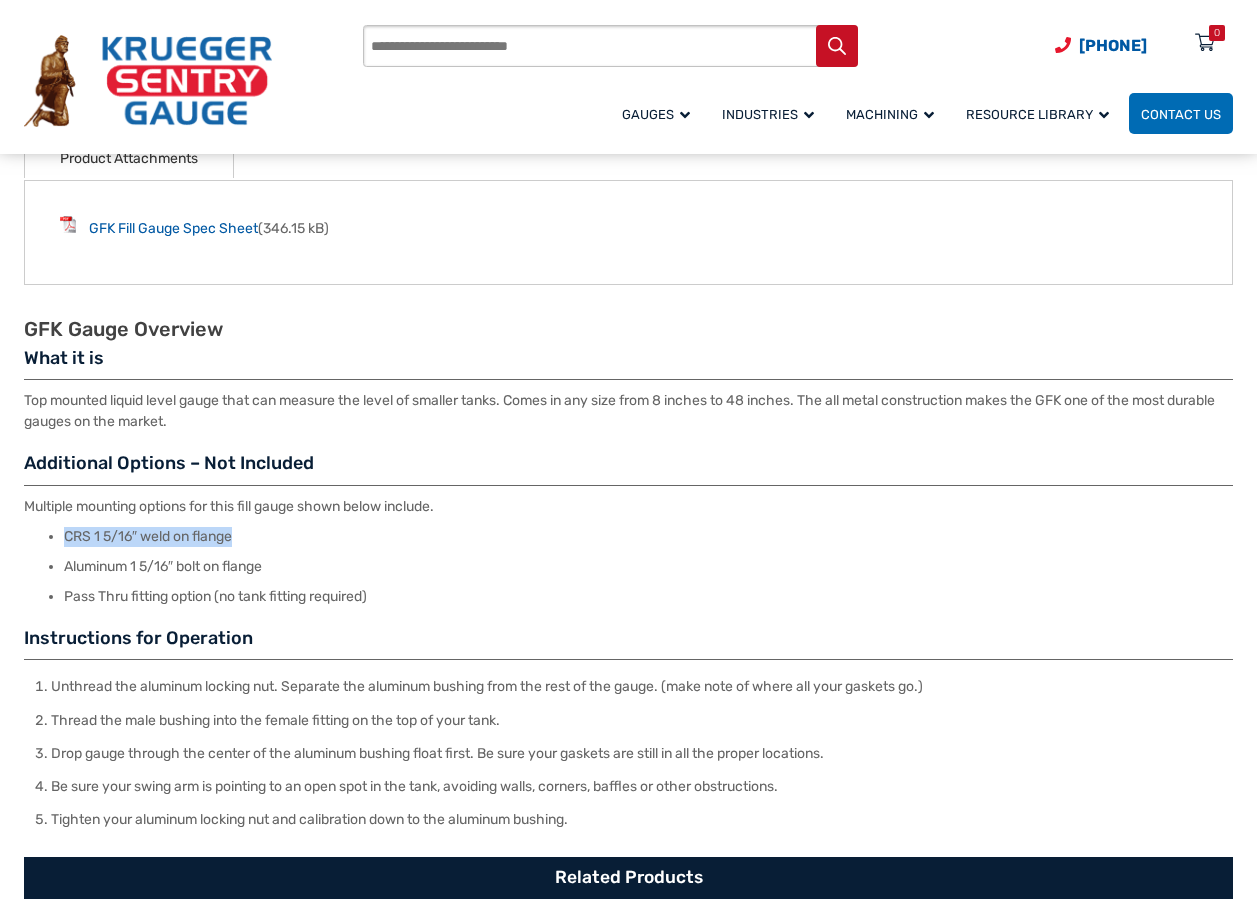 drag, startPoint x: 76, startPoint y: 533, endPoint x: 249, endPoint y: 535, distance: 173.01157 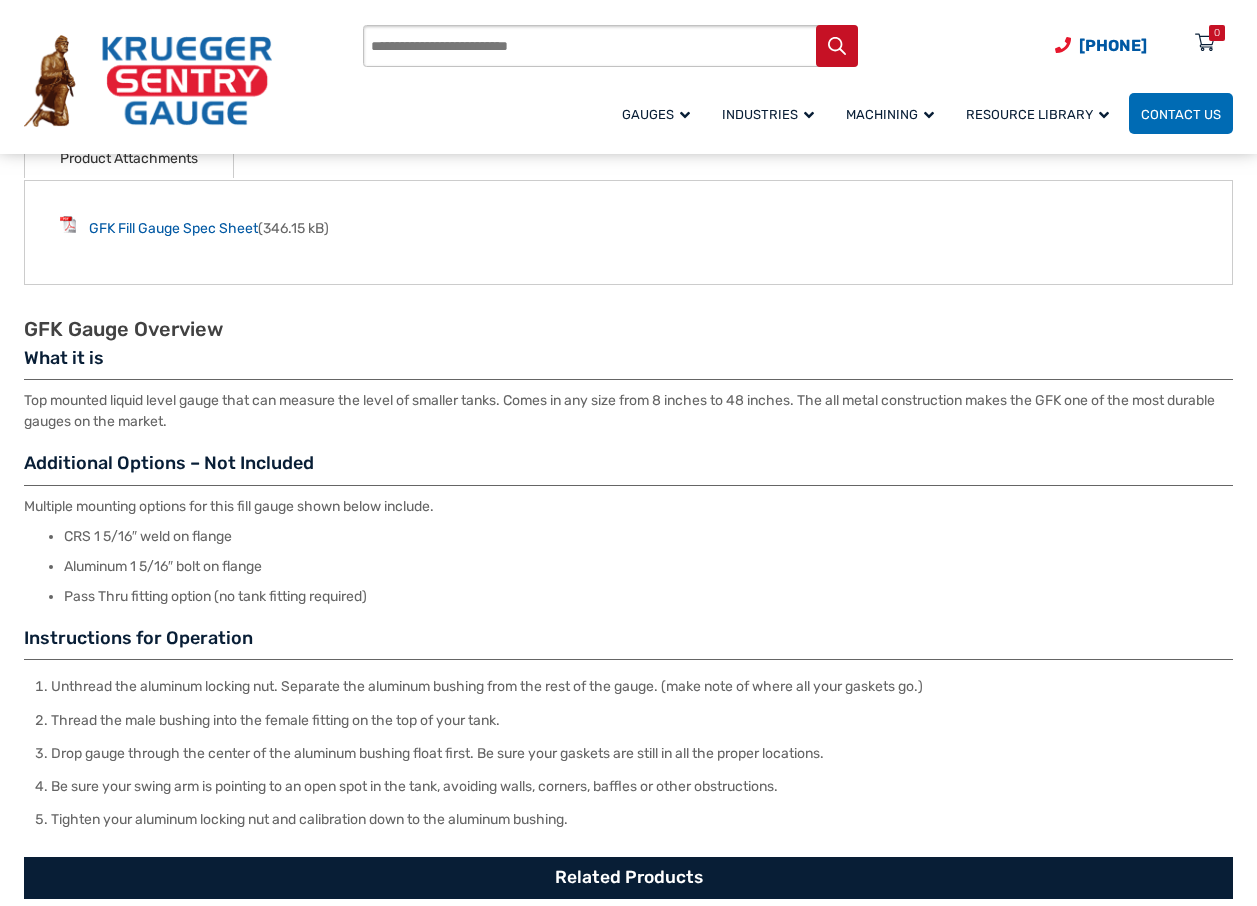 drag, startPoint x: 249, startPoint y: 535, endPoint x: 609, endPoint y: 586, distance: 363.59454 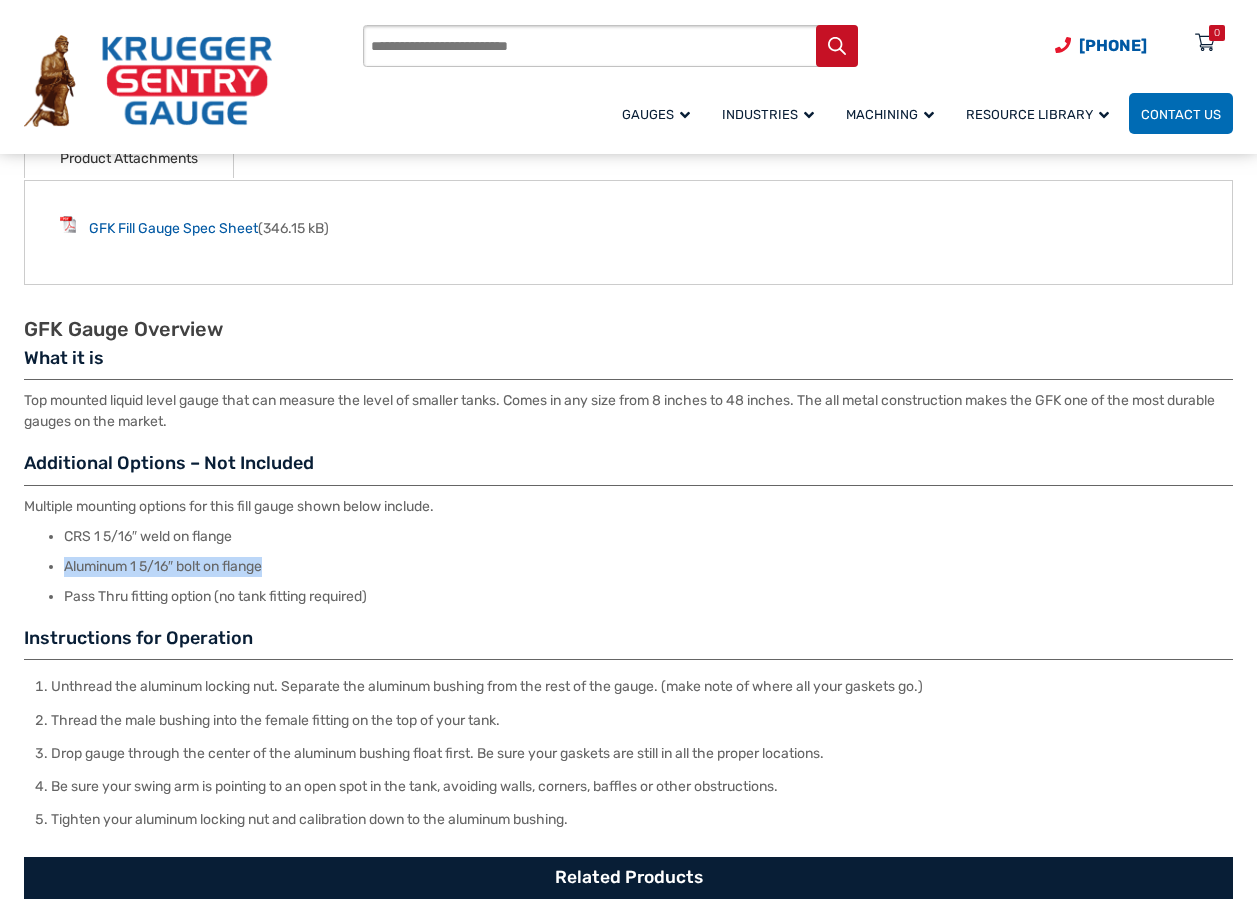drag, startPoint x: 64, startPoint y: 562, endPoint x: 277, endPoint y: 560, distance: 213.00938 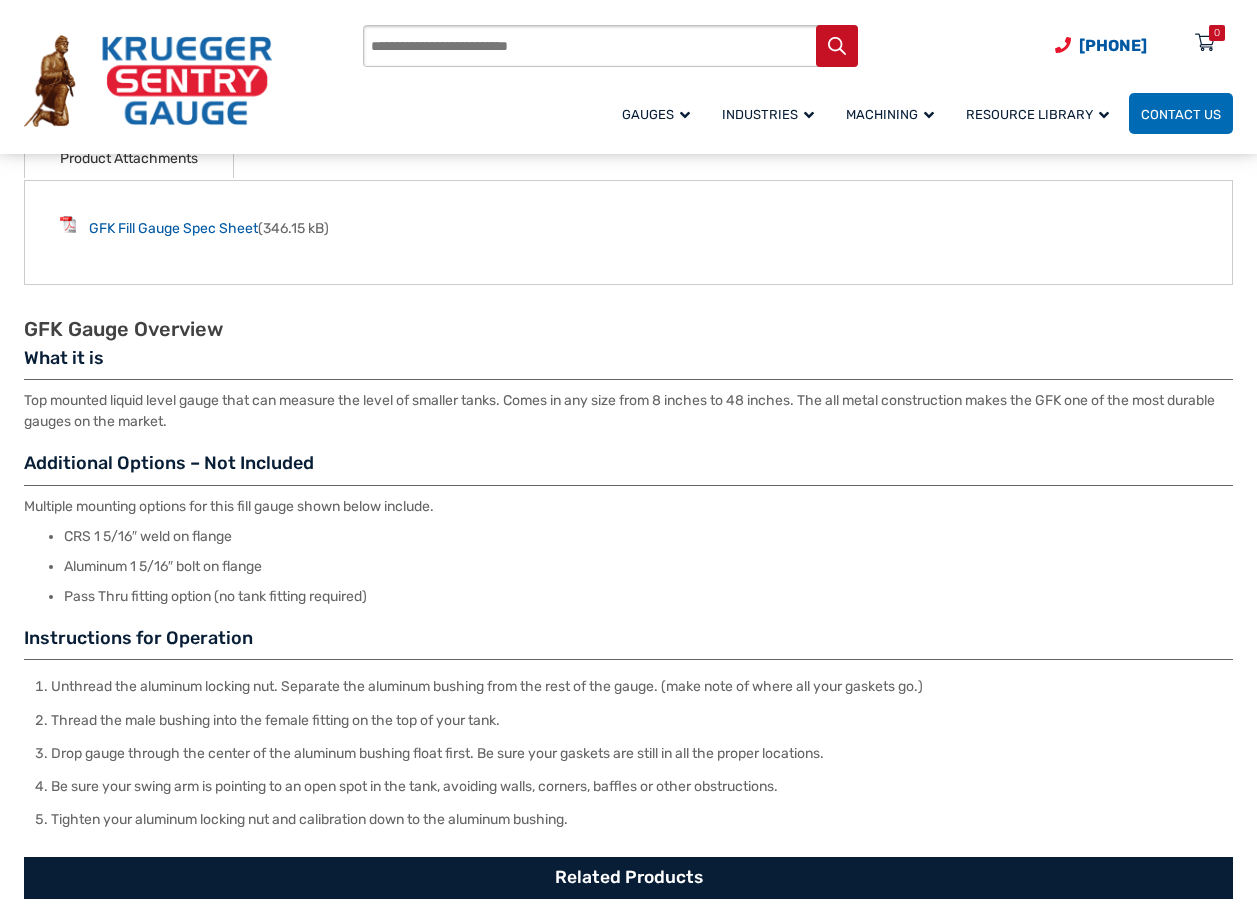 click on "GFK Gauge Overview
What it is
Top mounted liquid level gauge that can measure the level of smaller tanks. Comes in any size from 8 inches to 48 inches. The all metal construction makes the GFK one of the most durable gauges on the market.
Additional Options – Not Included
Multiple mounting options for this fill gauge shown below include.
CRS 1 5/16″ weld on flange
Aluminum 1 5/16″ bolt on flange
Pass Thru fitting option (no tank fitting required)
Instructions for Operation
Unthread the aluminum locking nut. Separate the aluminum bushing from the rest of the gauge. (make note of where all your gaskets go.)
Thread the male bushing into the female fitting on the top of your tank.
Drop gauge through the center of the aluminum bushing float first. Be sure your gaskets are still in all the proper locations.
Be sure your swing arm is pointing to an open spot in the tank, avoiding walls, corners, baffles or other obstructions." at bounding box center [628, 492] 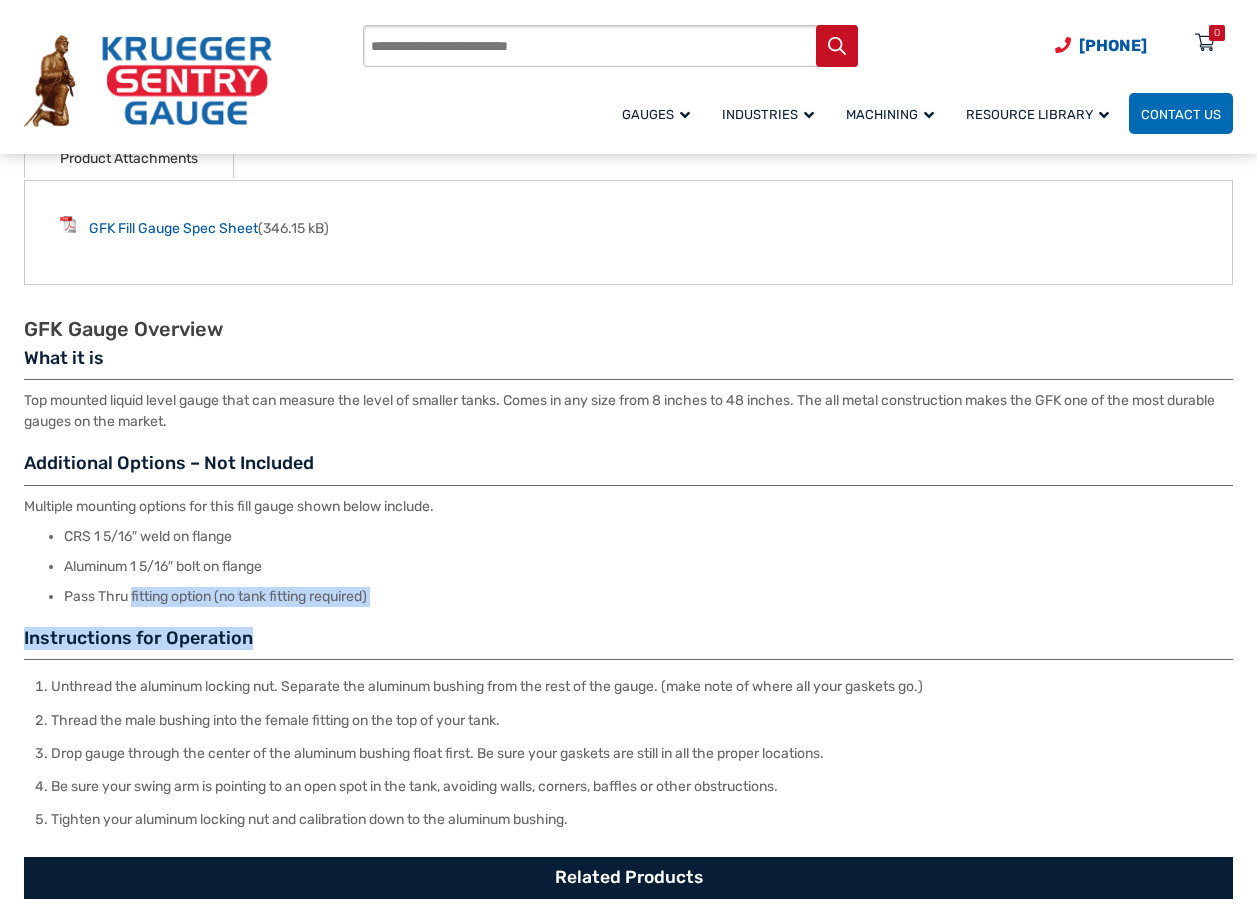 drag, startPoint x: 133, startPoint y: 591, endPoint x: 391, endPoint y: 609, distance: 258.62714 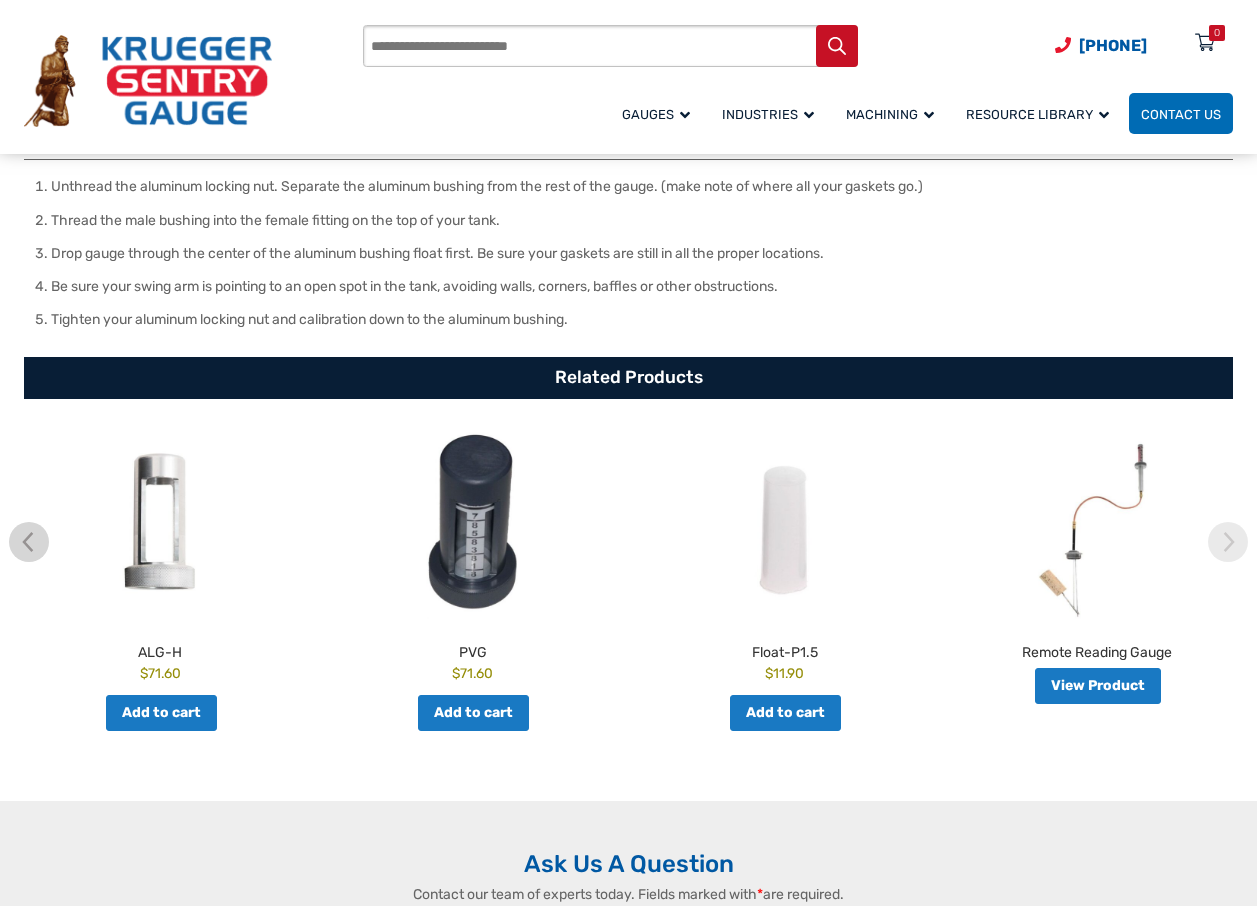 scroll, scrollTop: 900, scrollLeft: 0, axis: vertical 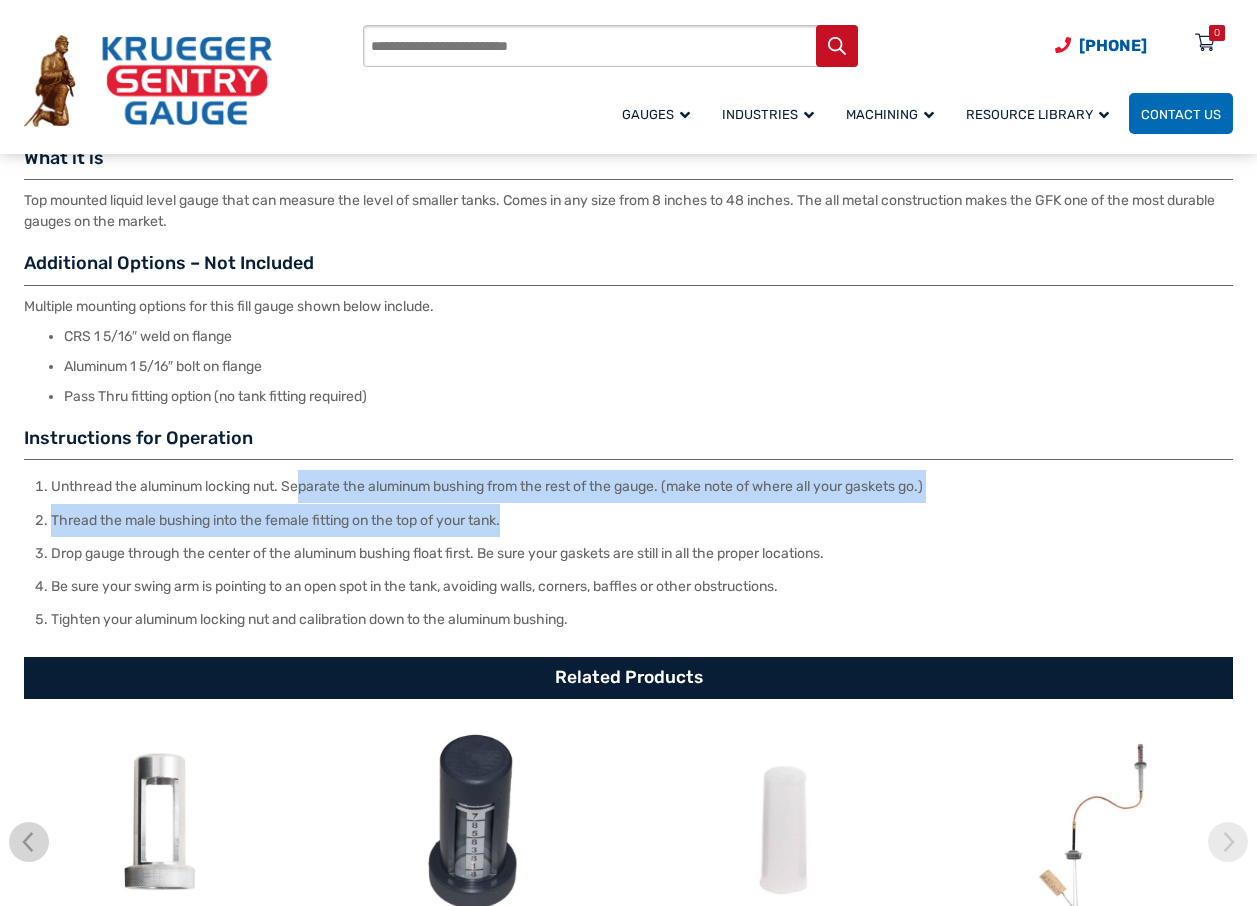 drag, startPoint x: 308, startPoint y: 483, endPoint x: 920, endPoint y: 504, distance: 612.36017 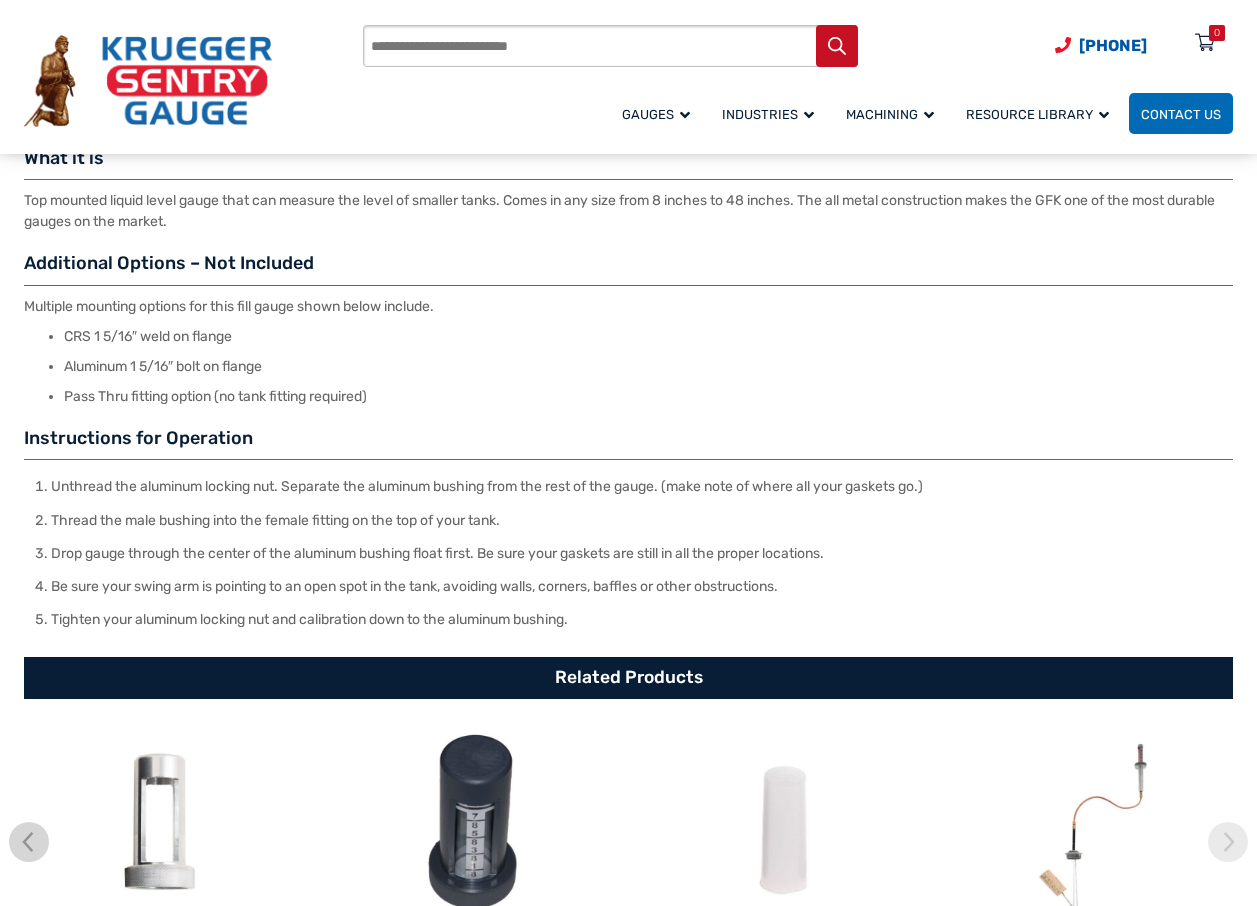 drag, startPoint x: 920, startPoint y: 504, endPoint x: 911, endPoint y: 537, distance: 34.20526 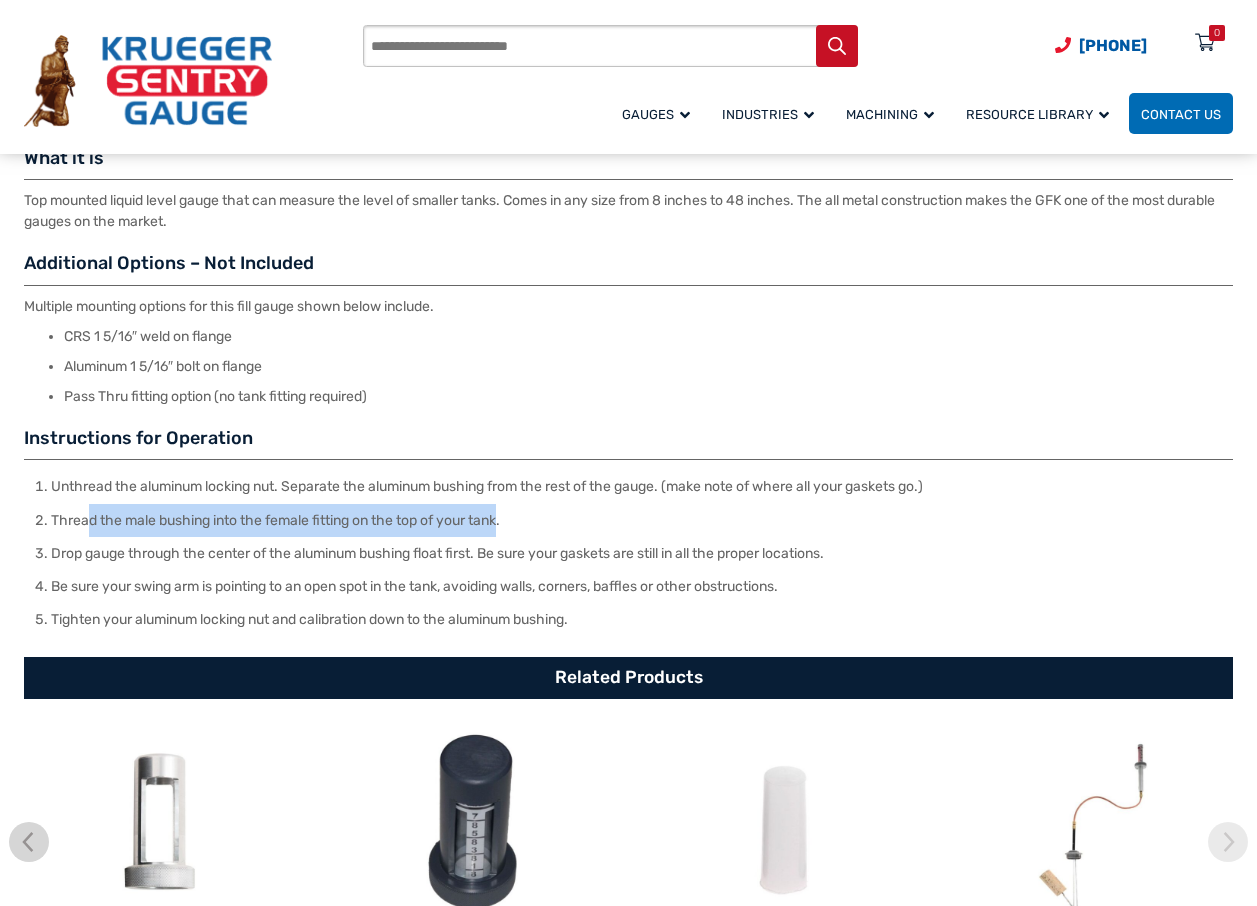 drag, startPoint x: 97, startPoint y: 510, endPoint x: 506, endPoint y: 526, distance: 409.31284 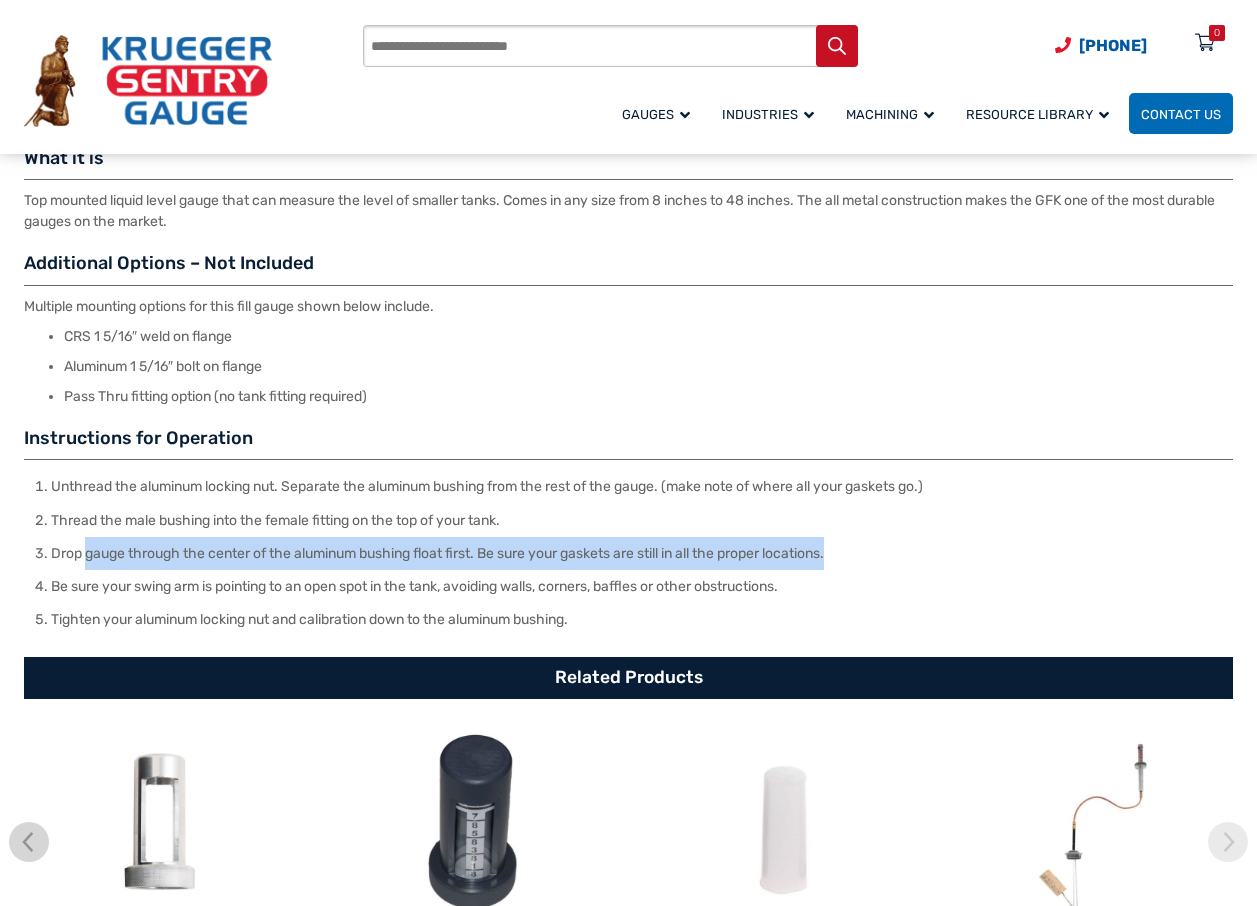 drag, startPoint x: 146, startPoint y: 559, endPoint x: 866, endPoint y: 542, distance: 720.2007 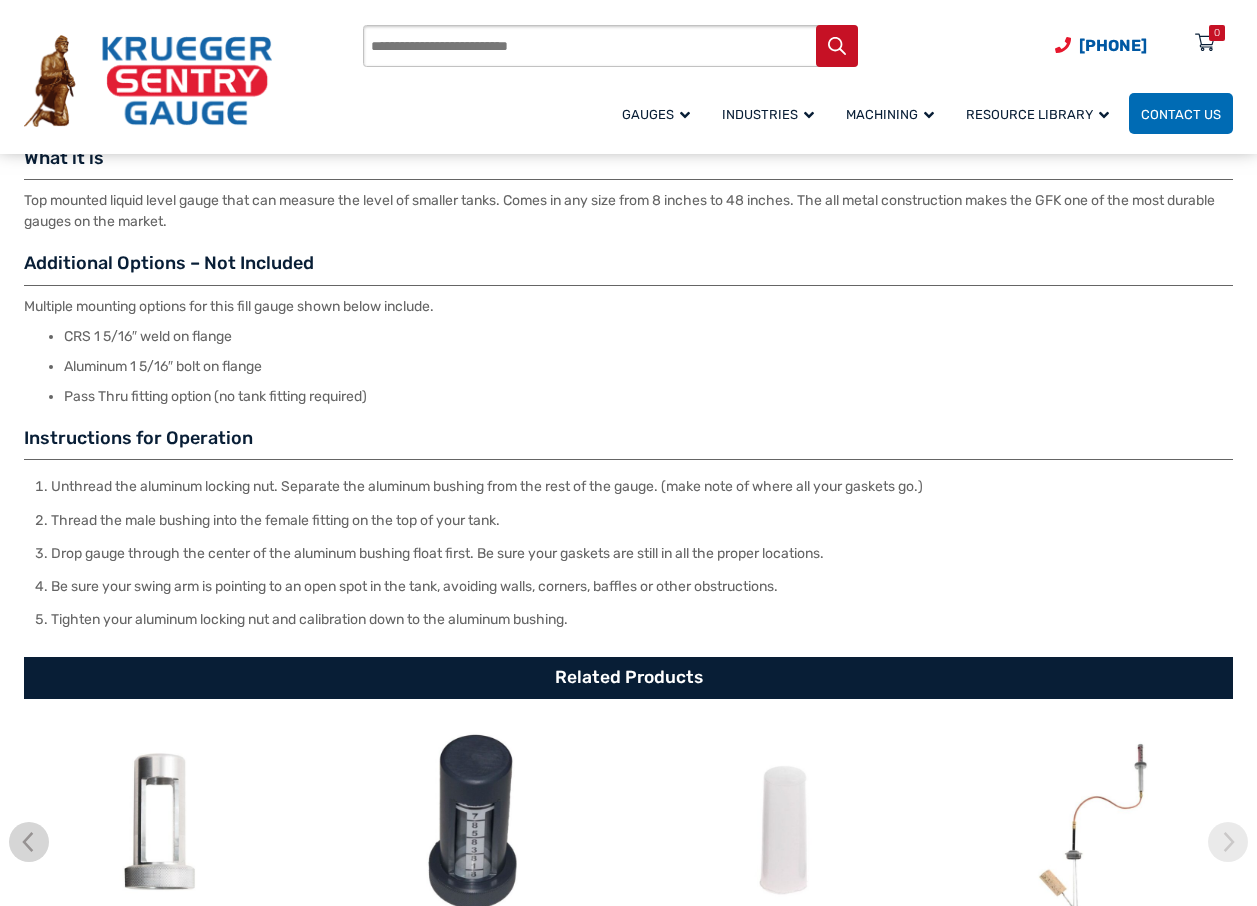drag, startPoint x: 866, startPoint y: 542, endPoint x: 780, endPoint y: 609, distance: 109.01835 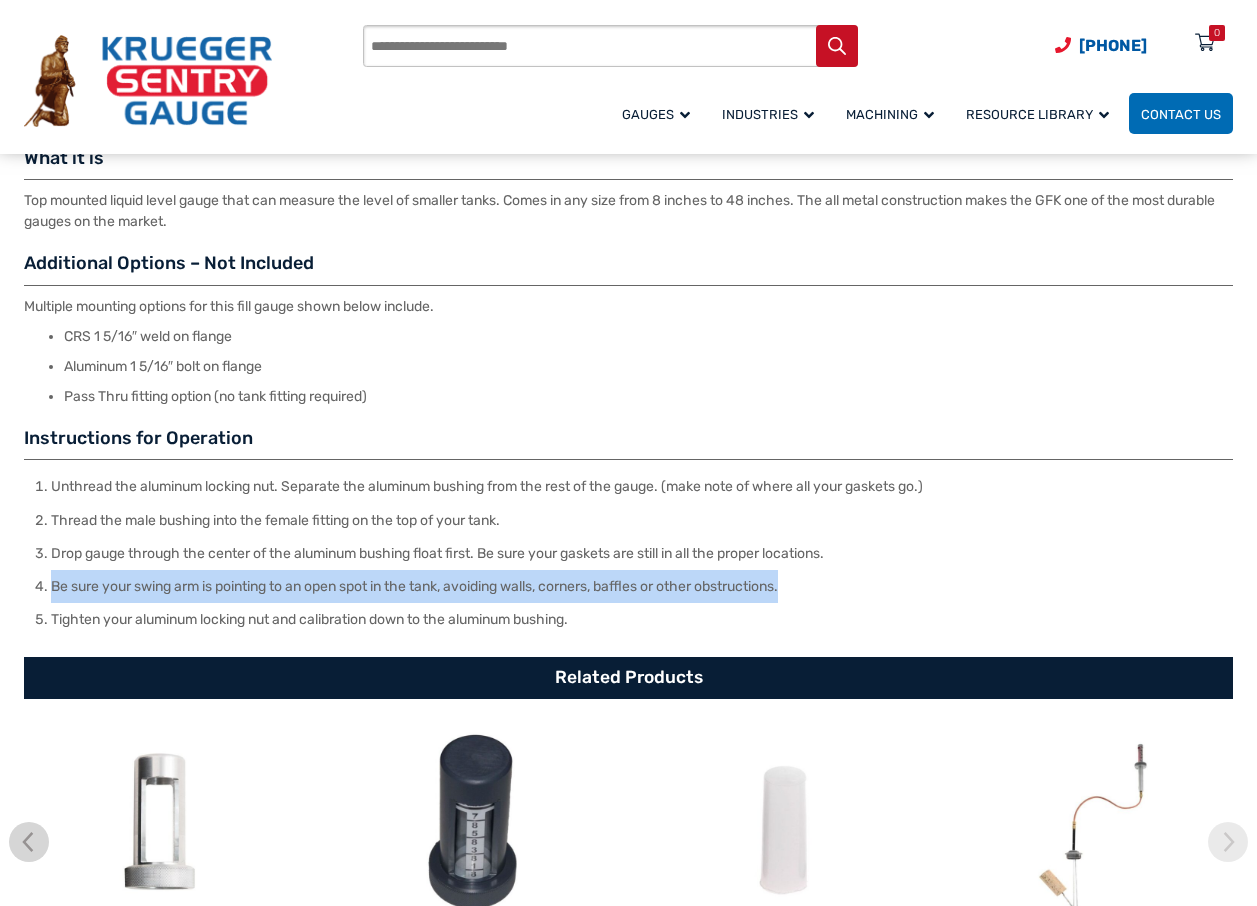 drag, startPoint x: 52, startPoint y: 582, endPoint x: 800, endPoint y: 596, distance: 748.131 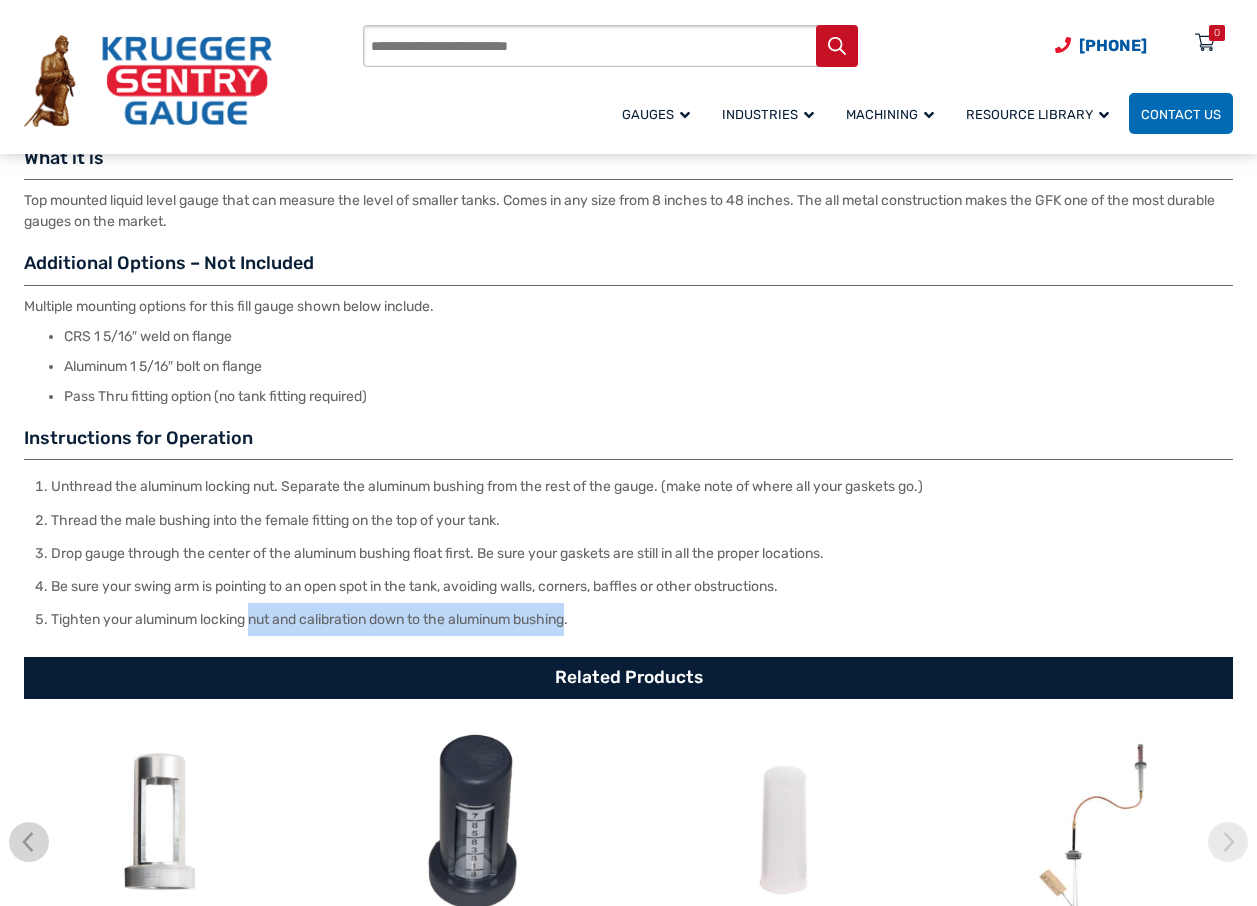 drag, startPoint x: 254, startPoint y: 622, endPoint x: 580, endPoint y: 626, distance: 326.02454 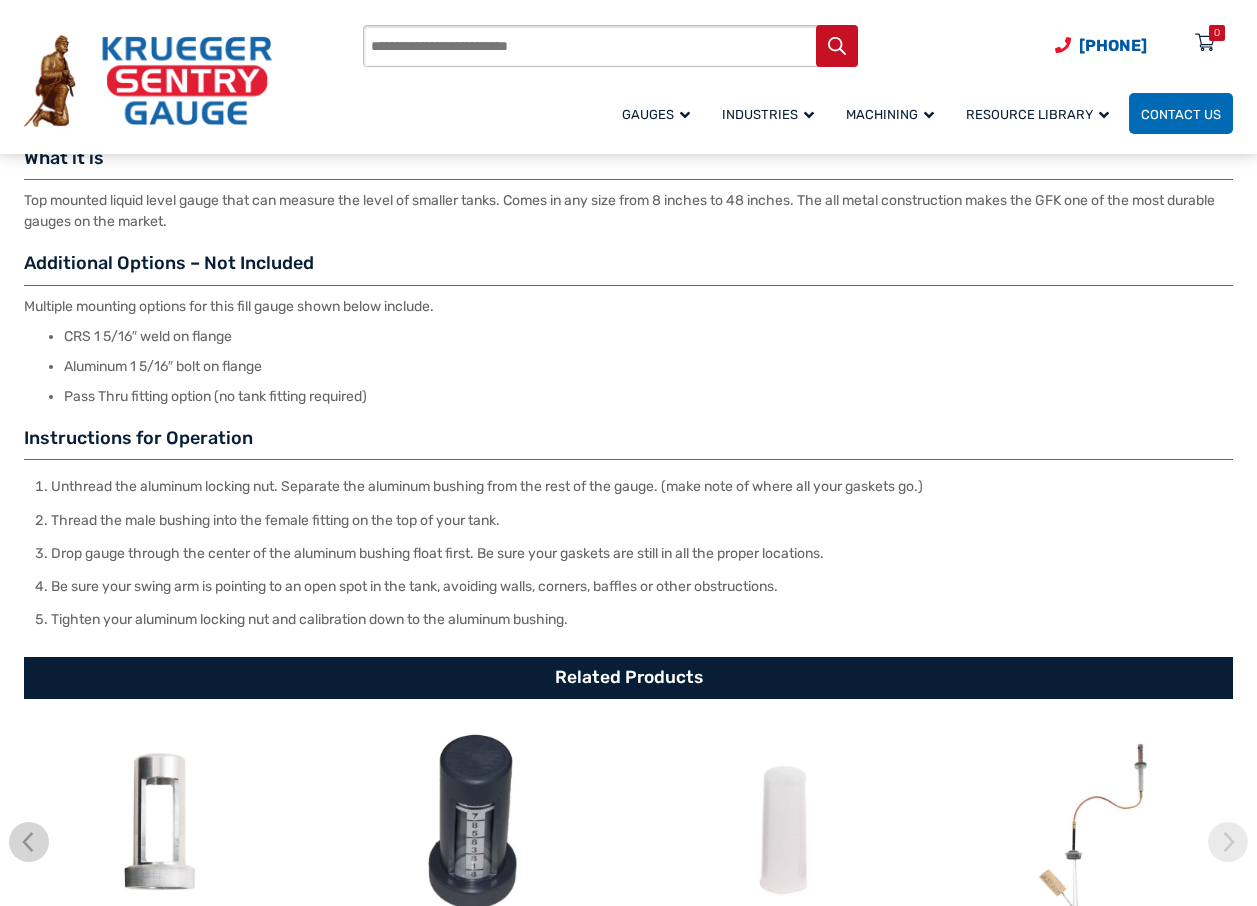 click on "Tighten your aluminum locking nut and calibration down to the aluminum bushing." at bounding box center (634, 619) 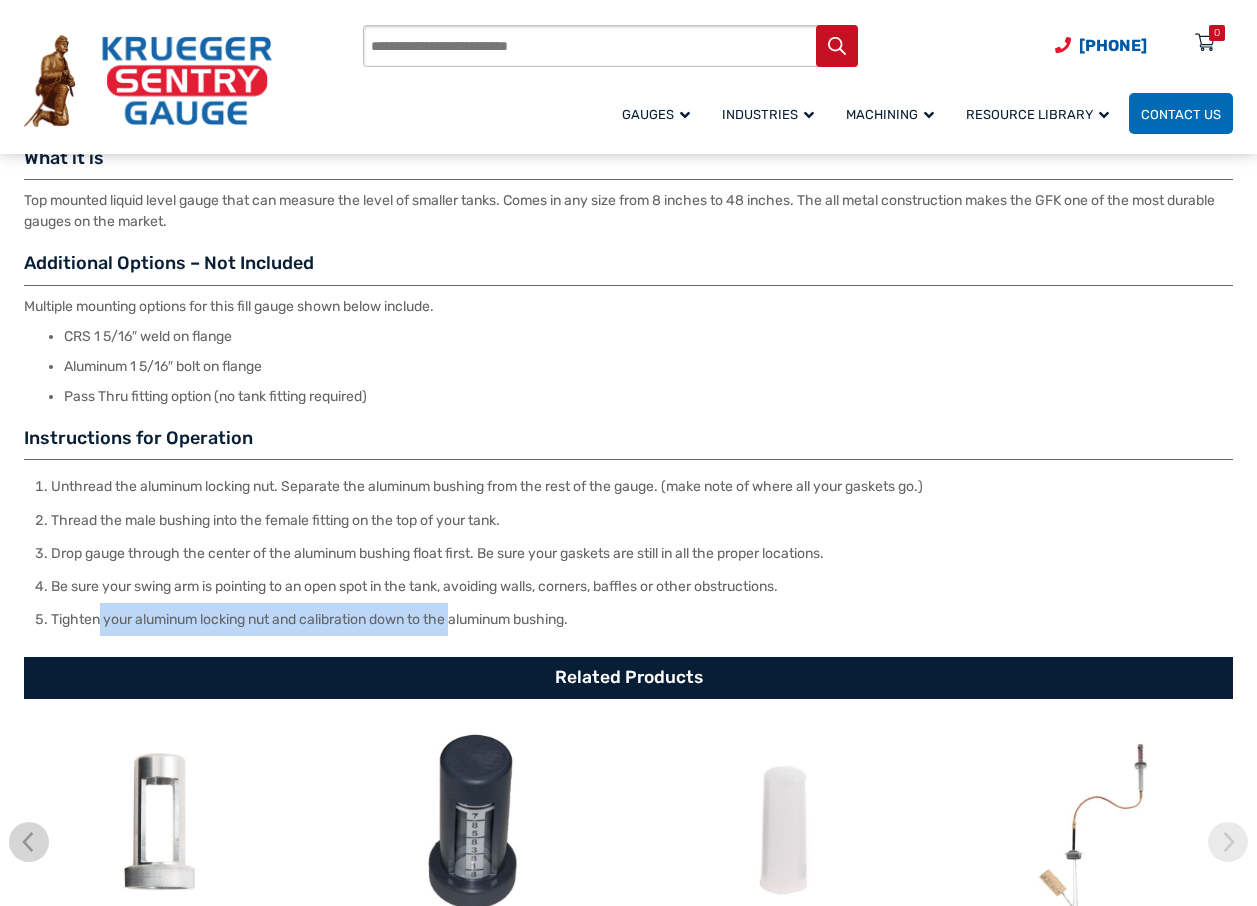 drag, startPoint x: 331, startPoint y: 616, endPoint x: 465, endPoint y: 626, distance: 134.37262 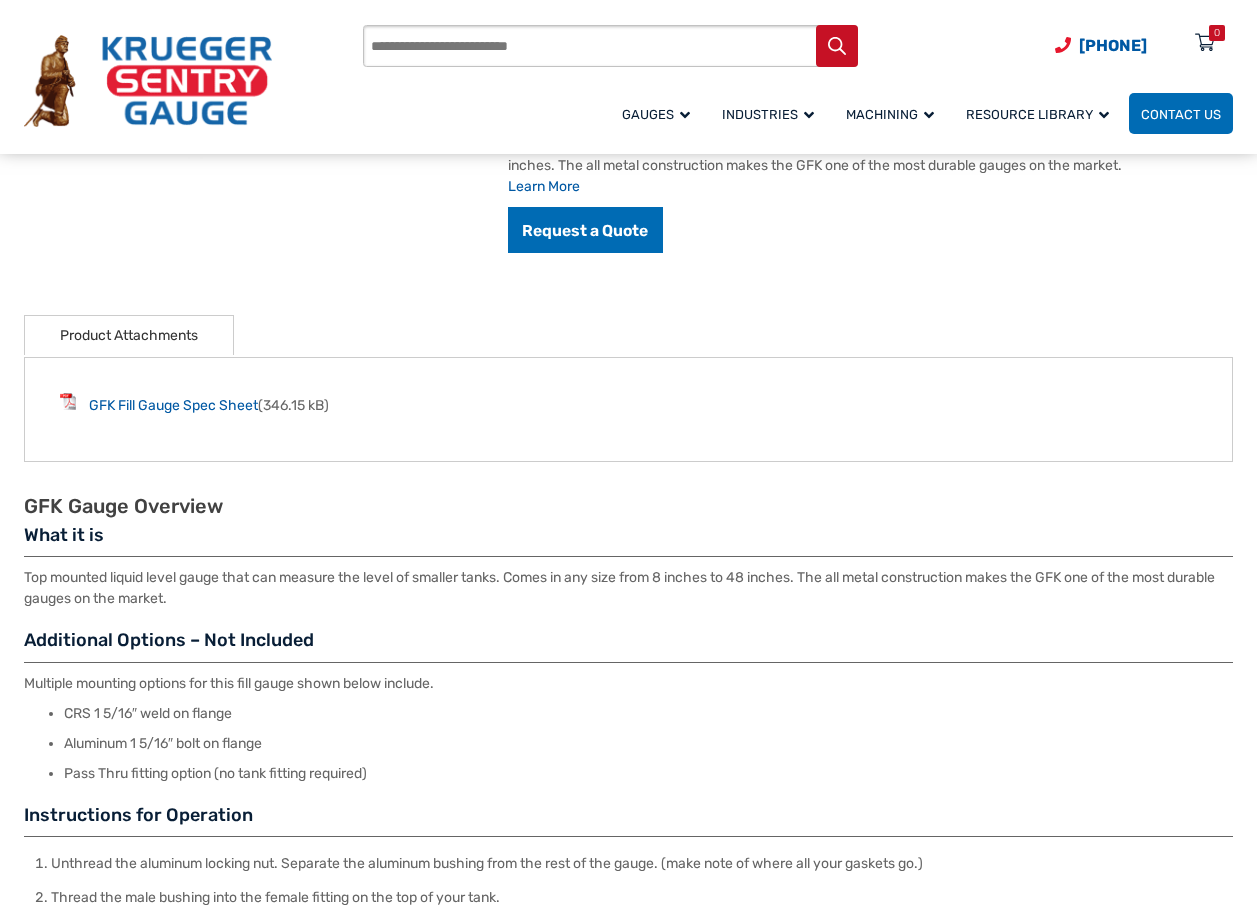scroll, scrollTop: 500, scrollLeft: 0, axis: vertical 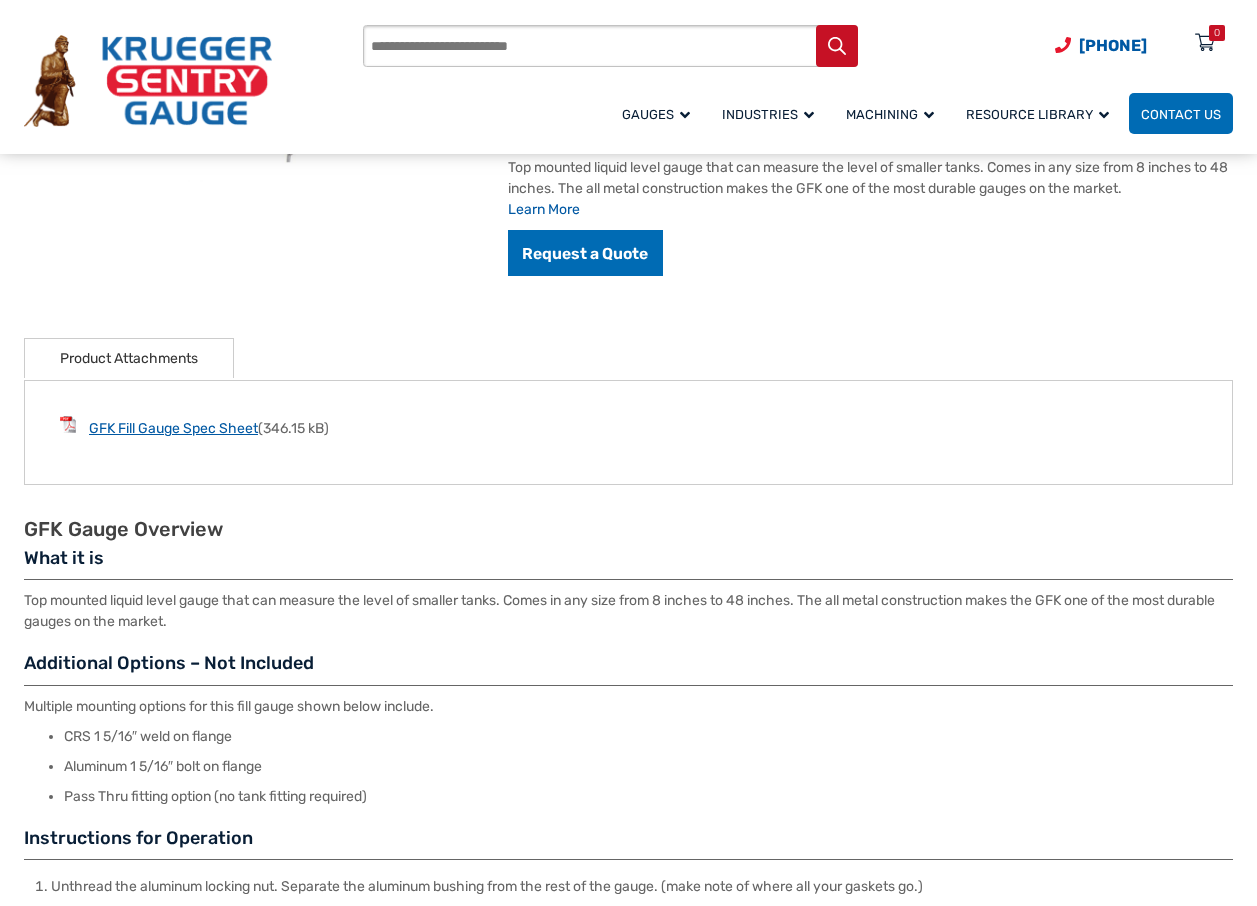 click on "GFK Fill Gauge Spec Sheet" at bounding box center [173, 428] 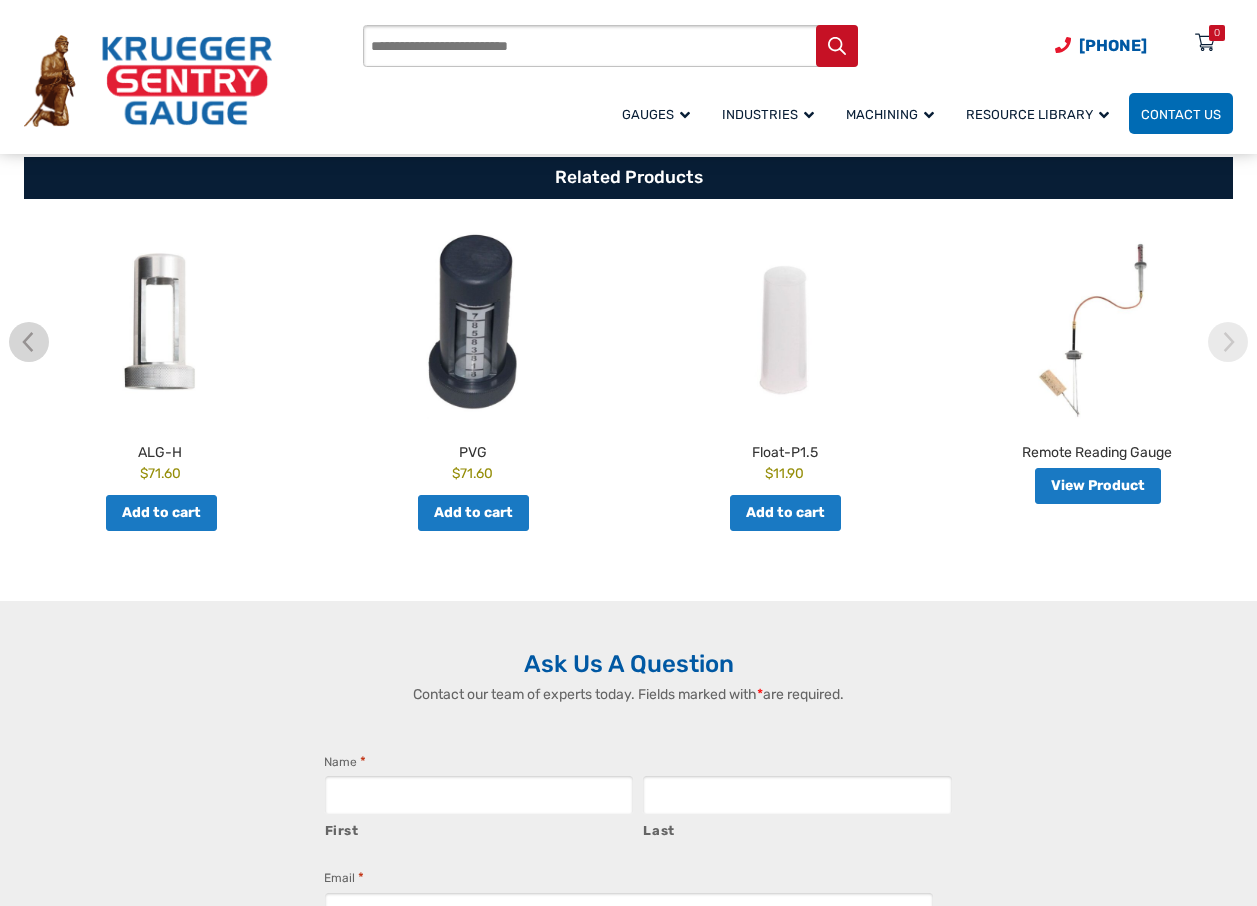 scroll, scrollTop: 900, scrollLeft: 0, axis: vertical 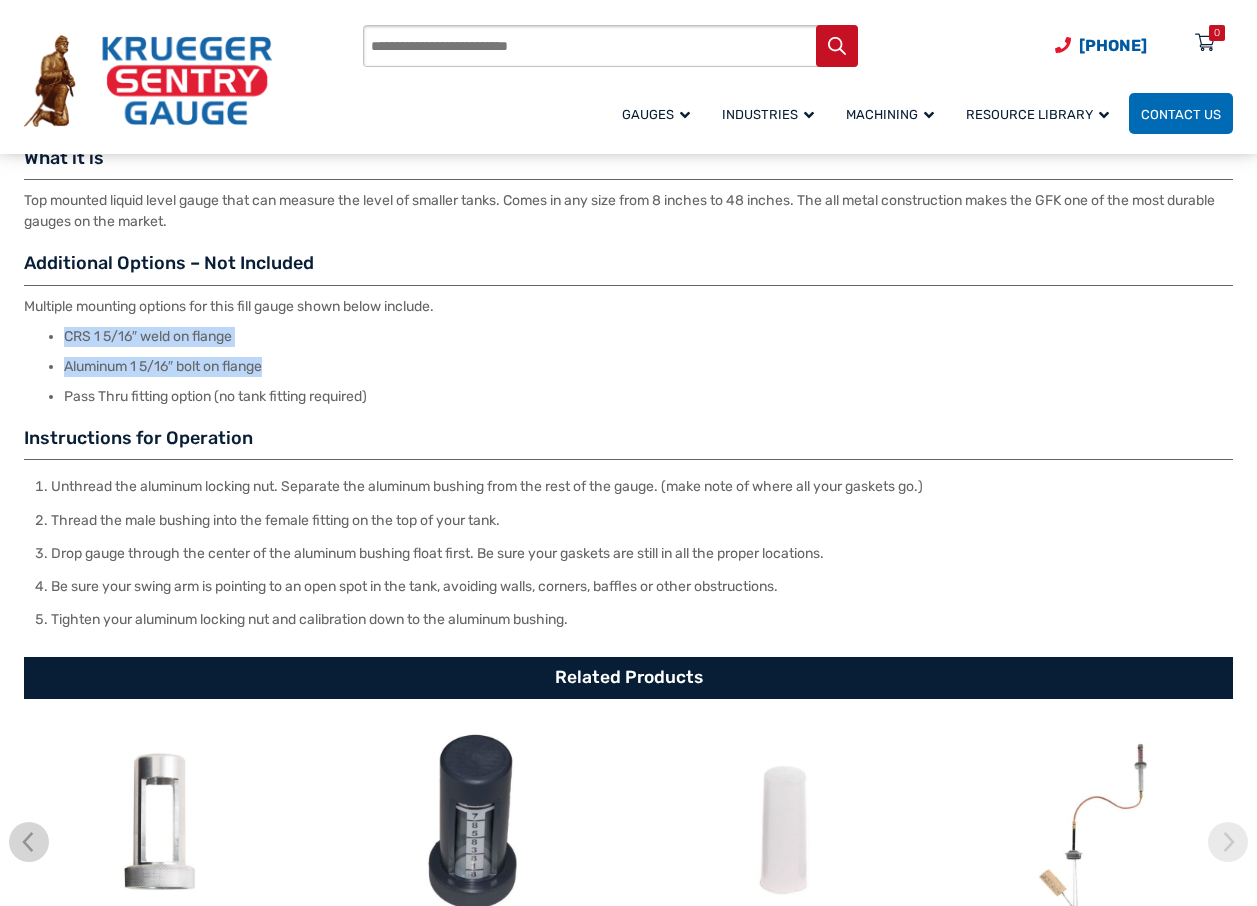 drag, startPoint x: 67, startPoint y: 332, endPoint x: 456, endPoint y: 375, distance: 391.3694 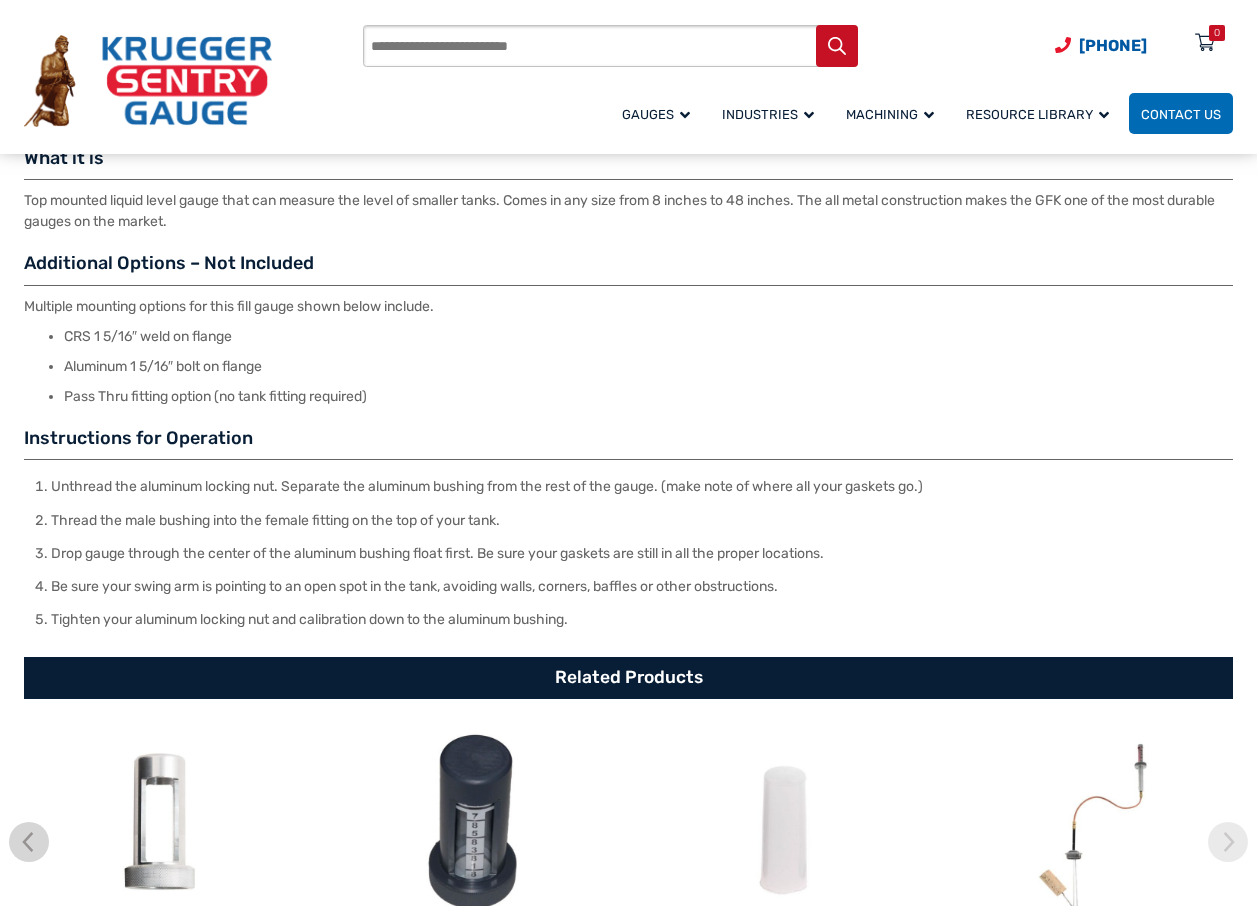 drag, startPoint x: 456, startPoint y: 375, endPoint x: 339, endPoint y: 416, distance: 123.97581 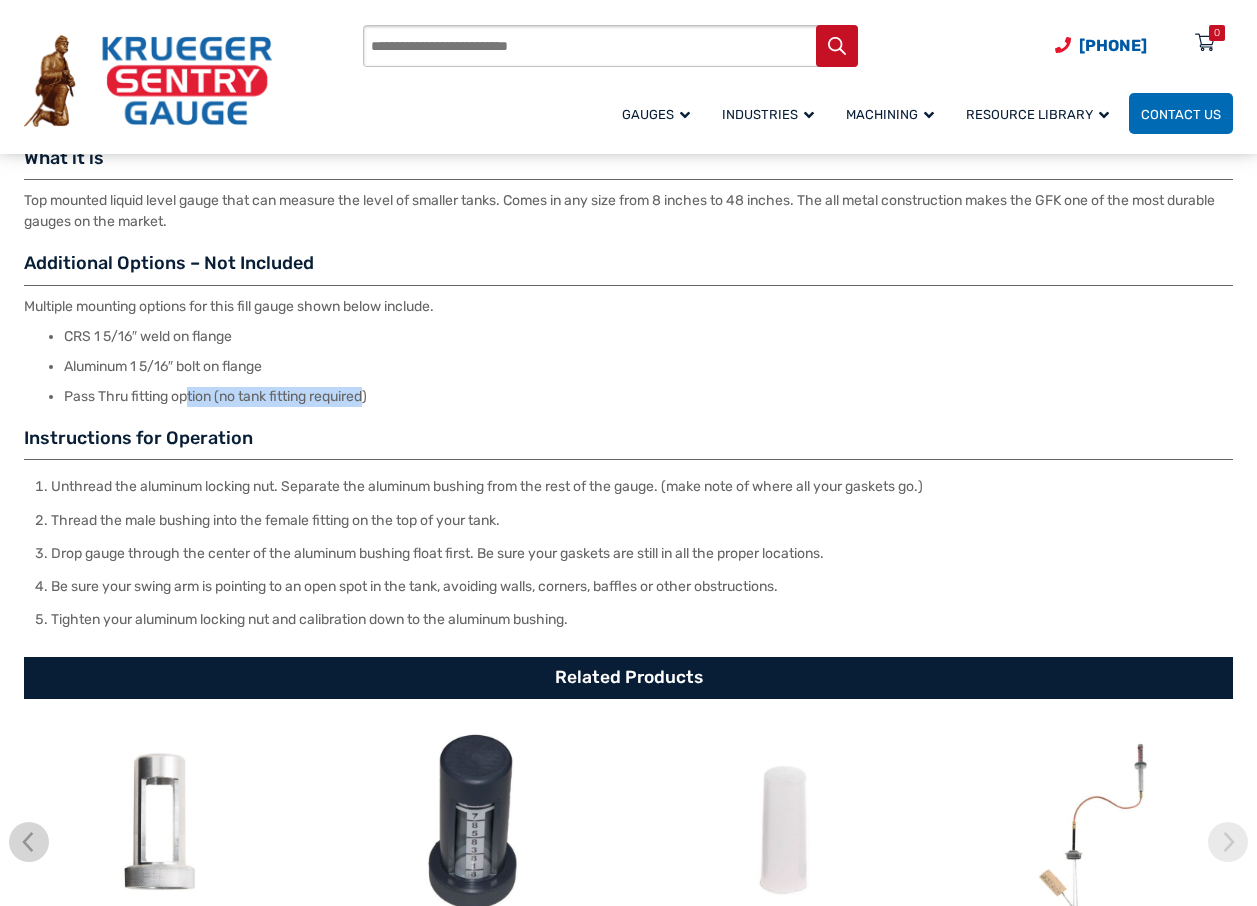 drag, startPoint x: 191, startPoint y: 400, endPoint x: 368, endPoint y: 402, distance: 177.01129 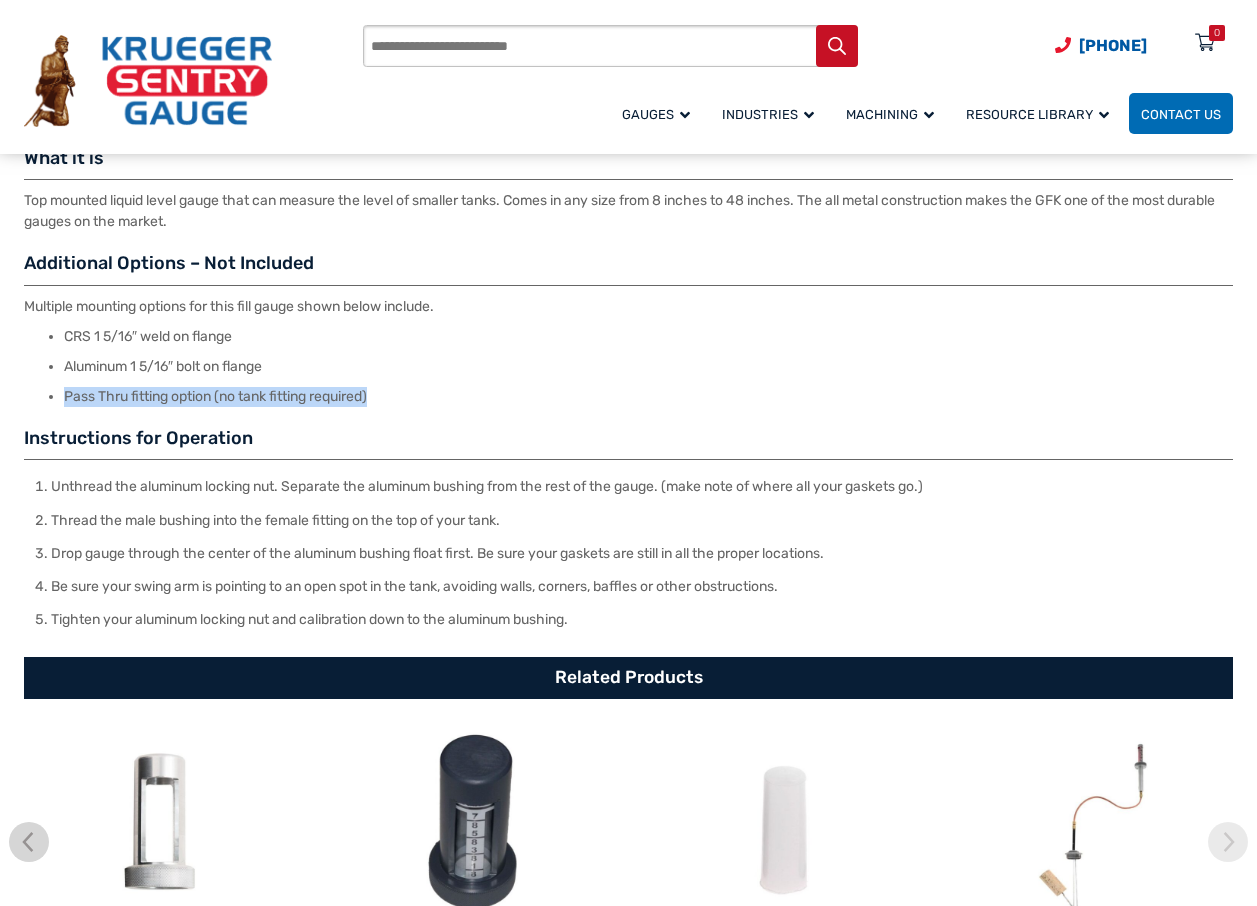 drag, startPoint x: 120, startPoint y: 395, endPoint x: 379, endPoint y: 396, distance: 259.00192 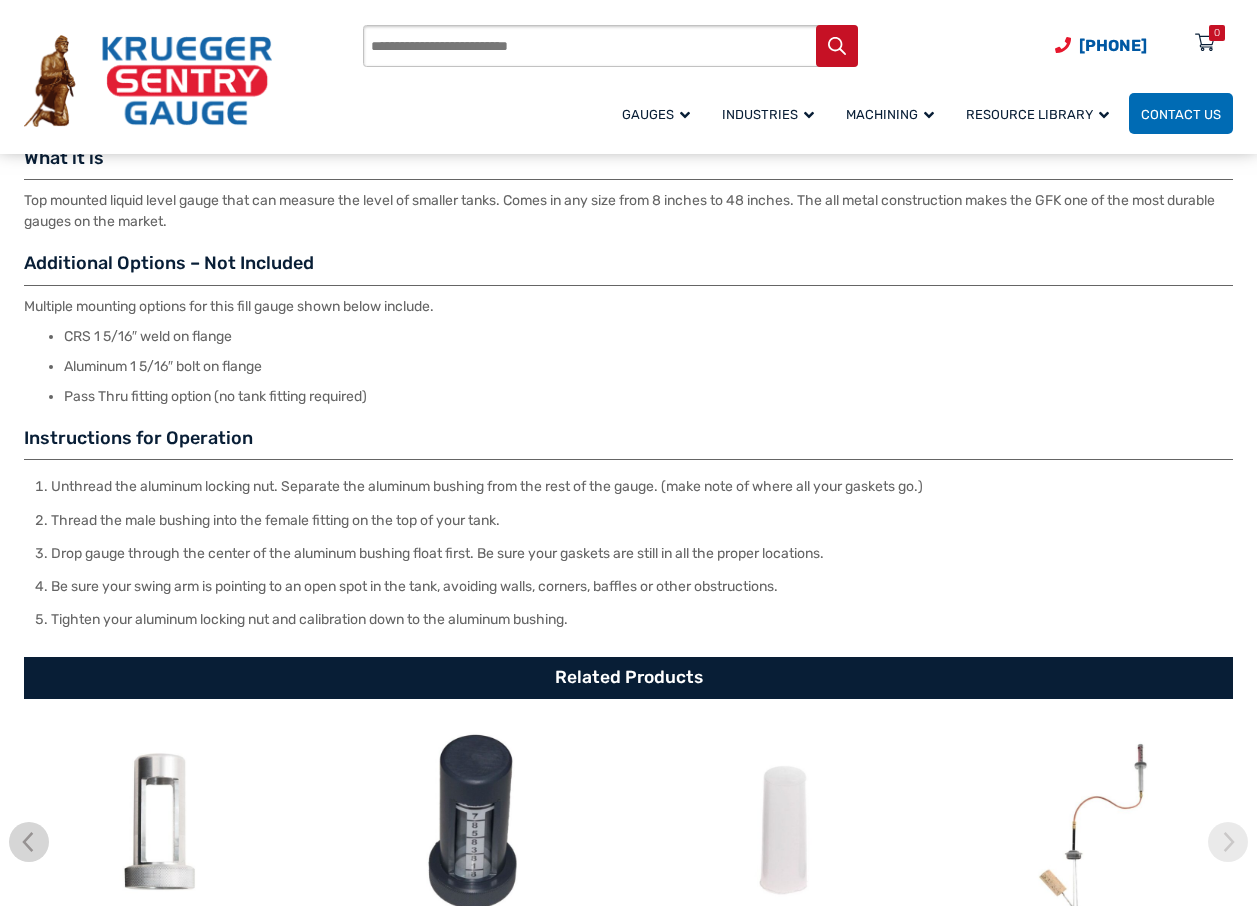 click on "GFK Gauge Overview
What it is
Top mounted liquid level gauge that can measure the level of smaller tanks. Comes in any size from 8 inches to 48 inches. The all metal construction makes the GFK one of the most durable gauges on the market.
Additional Options – Not Included
Multiple mounting options for this fill gauge shown below include.
CRS 1 5/16″ weld on flange
Aluminum 1 5/16″ bolt on flange
Pass Thru fitting option (no tank fitting required)
Instructions for Operation
Unthread the aluminum locking nut. Separate the aluminum bushing from the rest of the gauge. (make note of where all your gaskets go.)
Thread the male bushing into the female fitting on the top of your tank.
Drop gauge through the center of the aluminum bushing float first. Be sure your gaskets are still in all the proper locations.
Be sure your swing arm is pointing to an open spot in the tank, avoiding walls, corners, baffles or other obstructions." at bounding box center [628, 292] 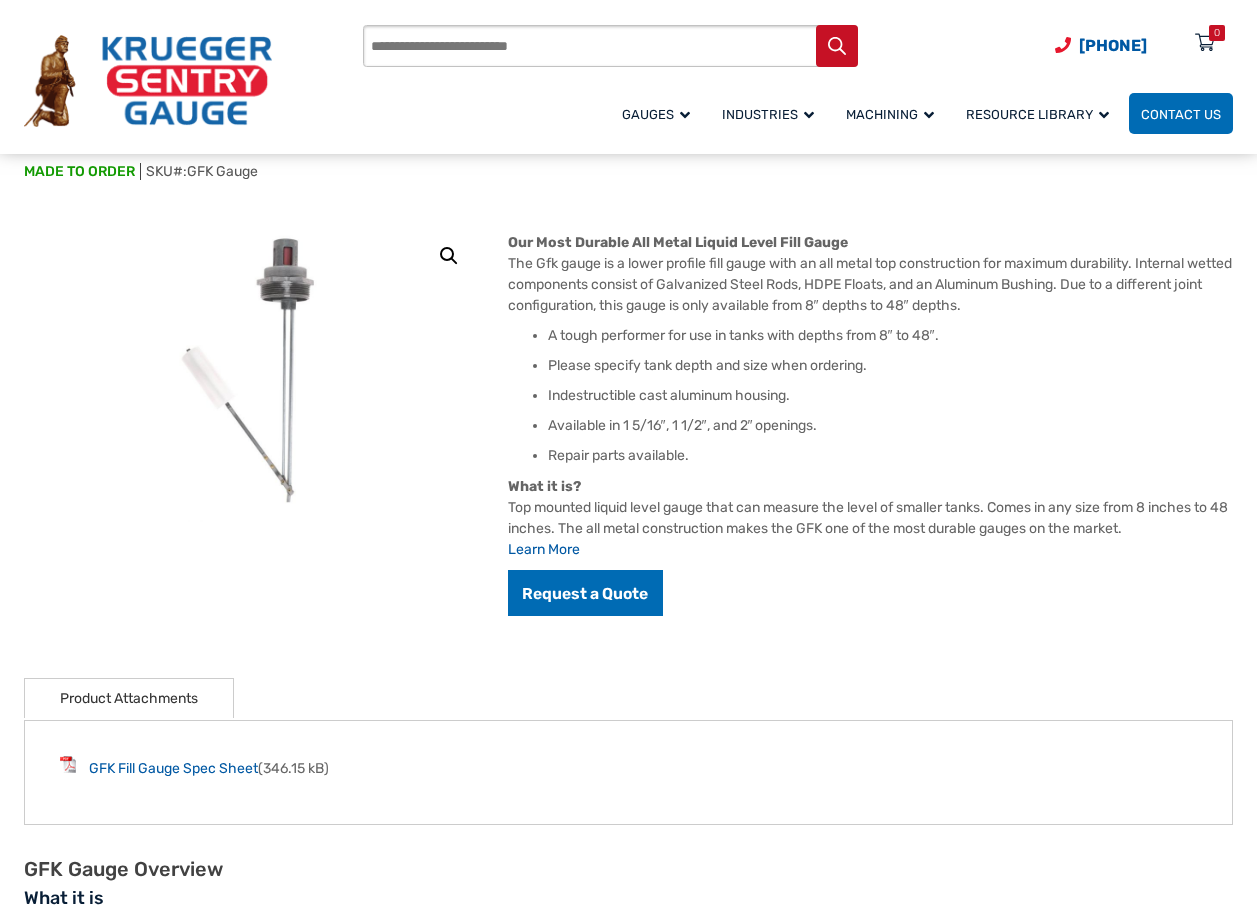 scroll, scrollTop: 100, scrollLeft: 0, axis: vertical 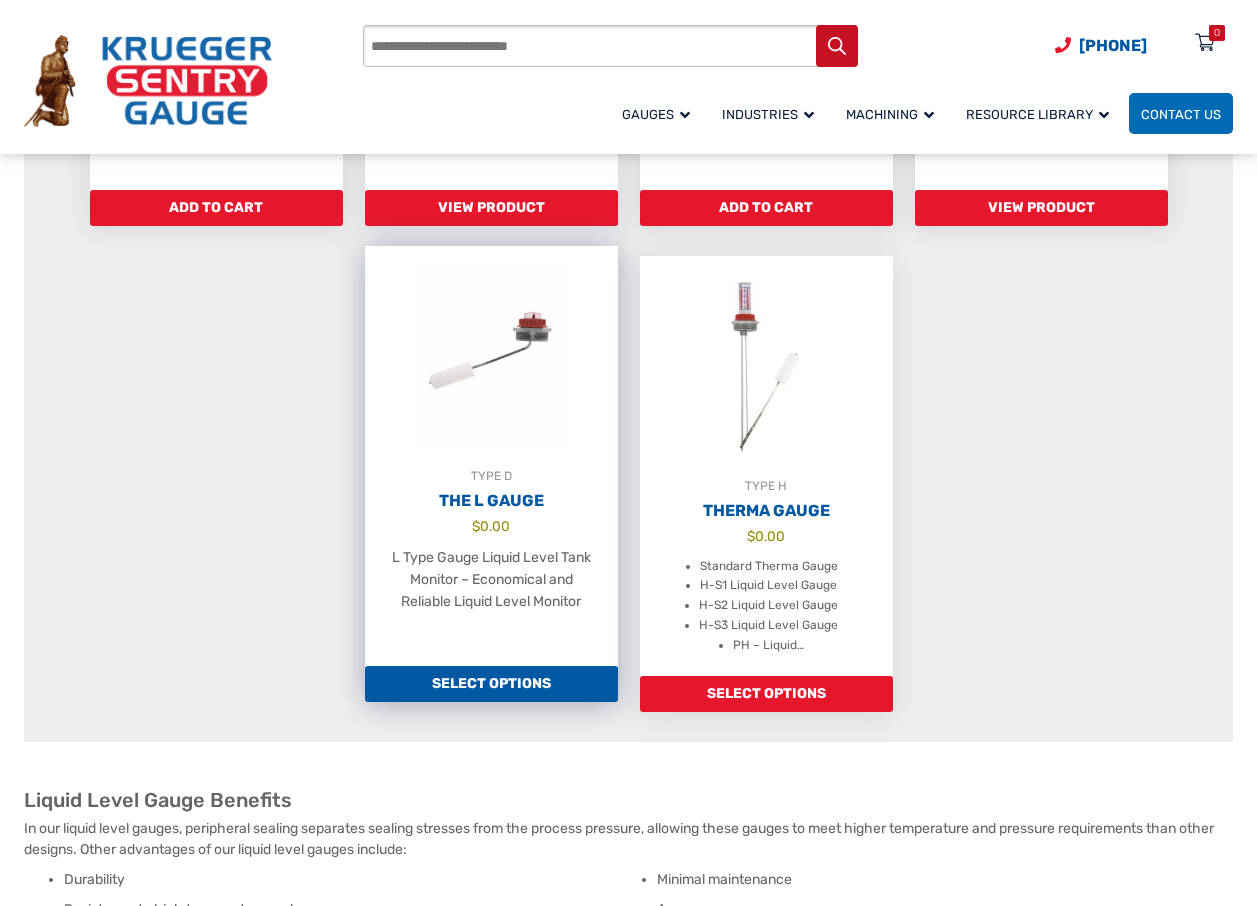 click on "The L Gauge" at bounding box center (491, 501) 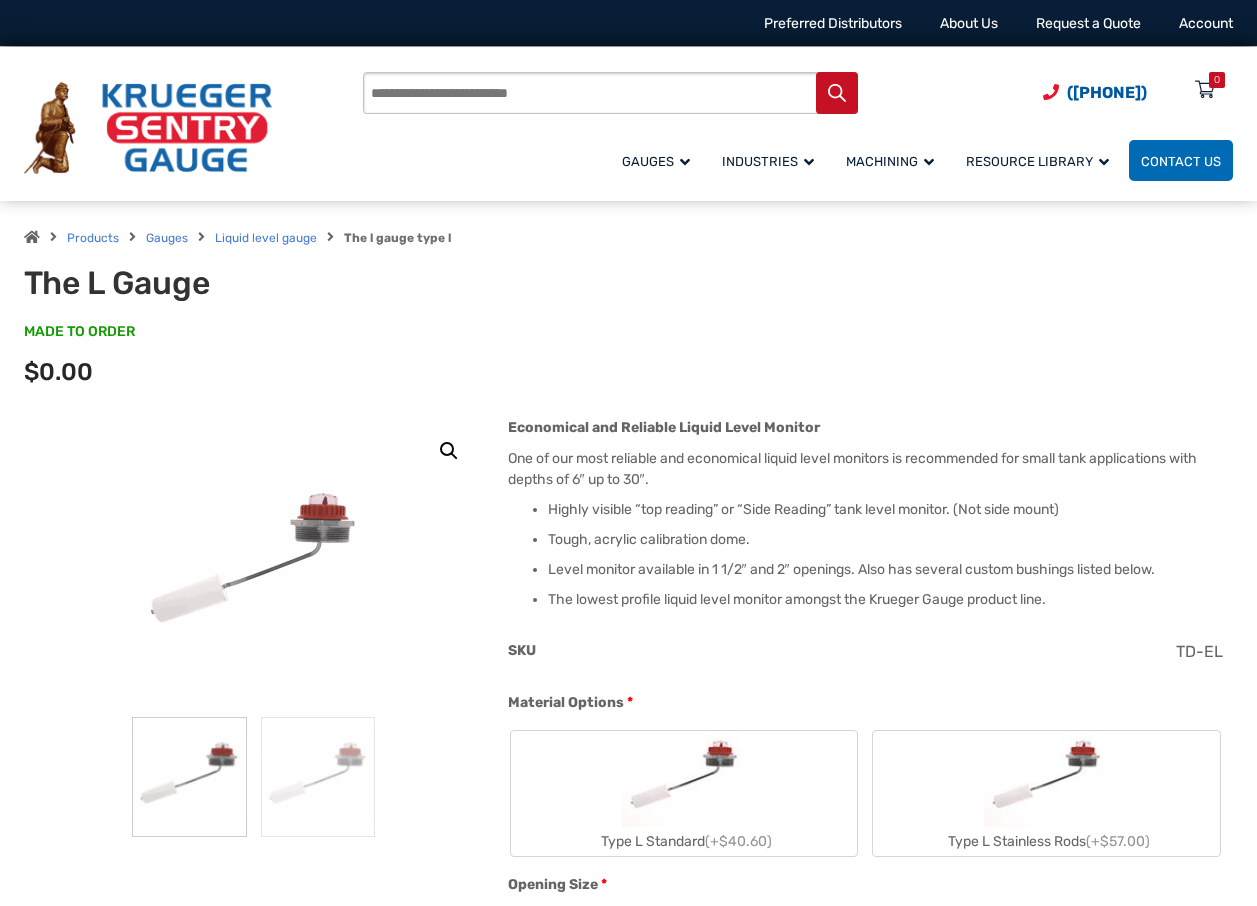 scroll, scrollTop: 0, scrollLeft: 0, axis: both 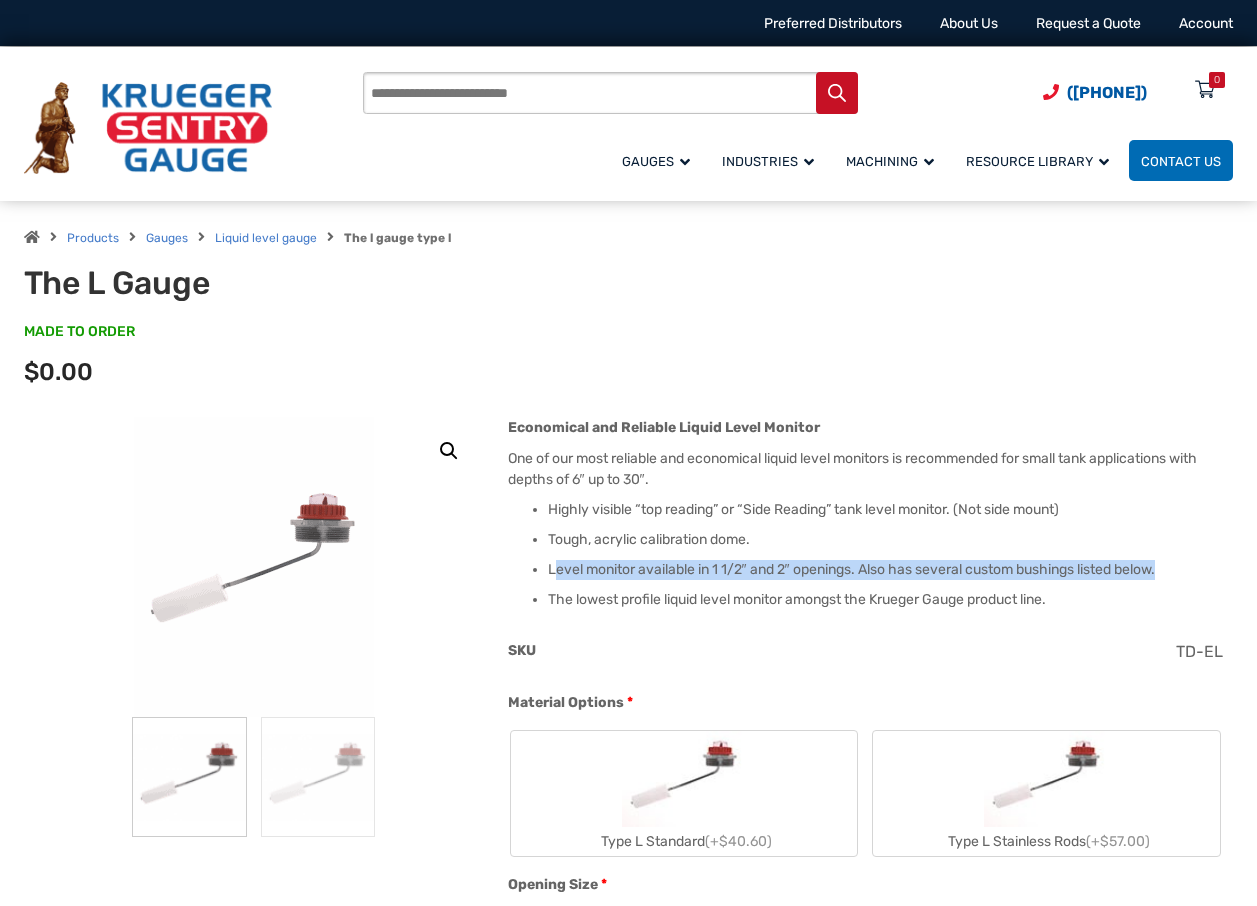 drag, startPoint x: 616, startPoint y: 565, endPoint x: 1186, endPoint y: 568, distance: 570.0079 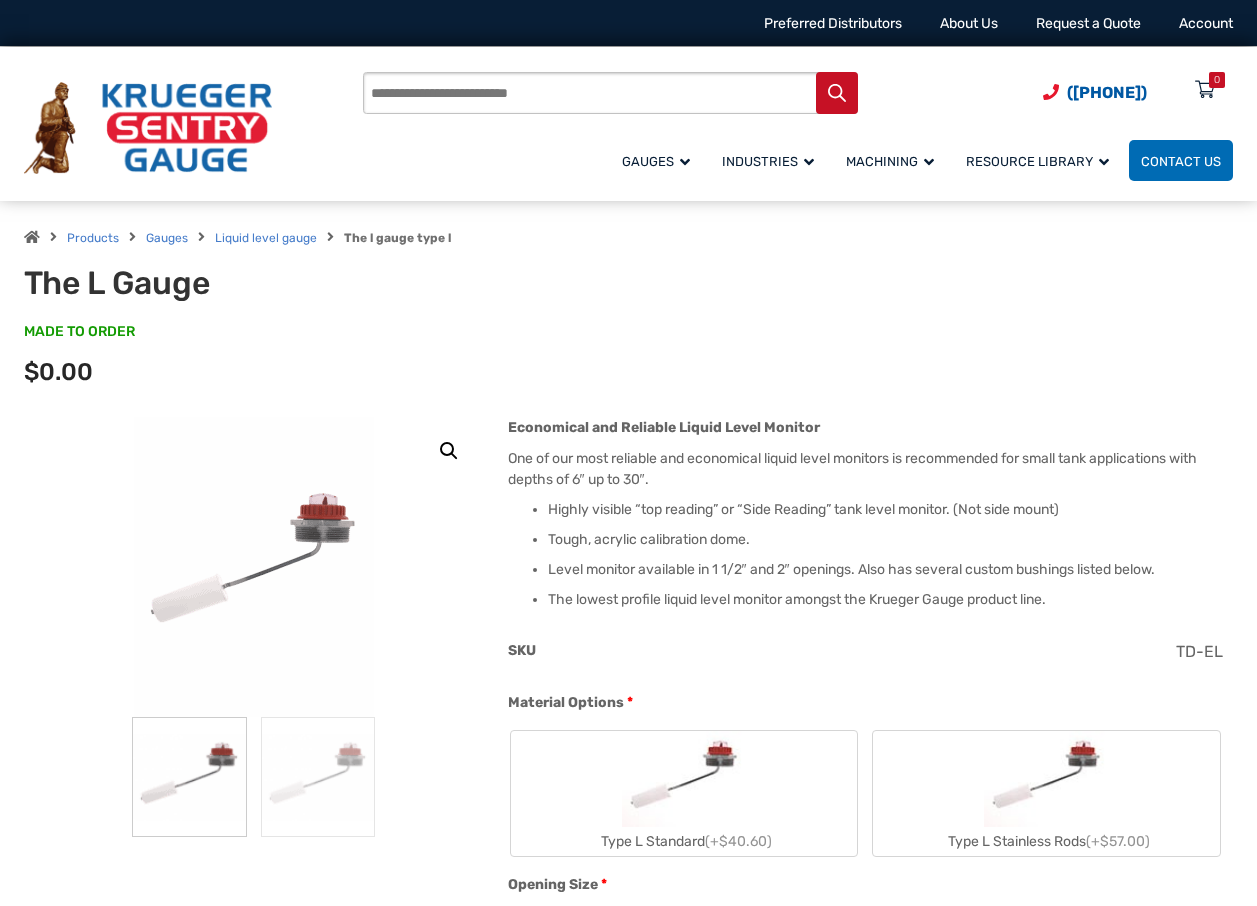 drag, startPoint x: 1186, startPoint y: 568, endPoint x: 1140, endPoint y: 598, distance: 54.91812 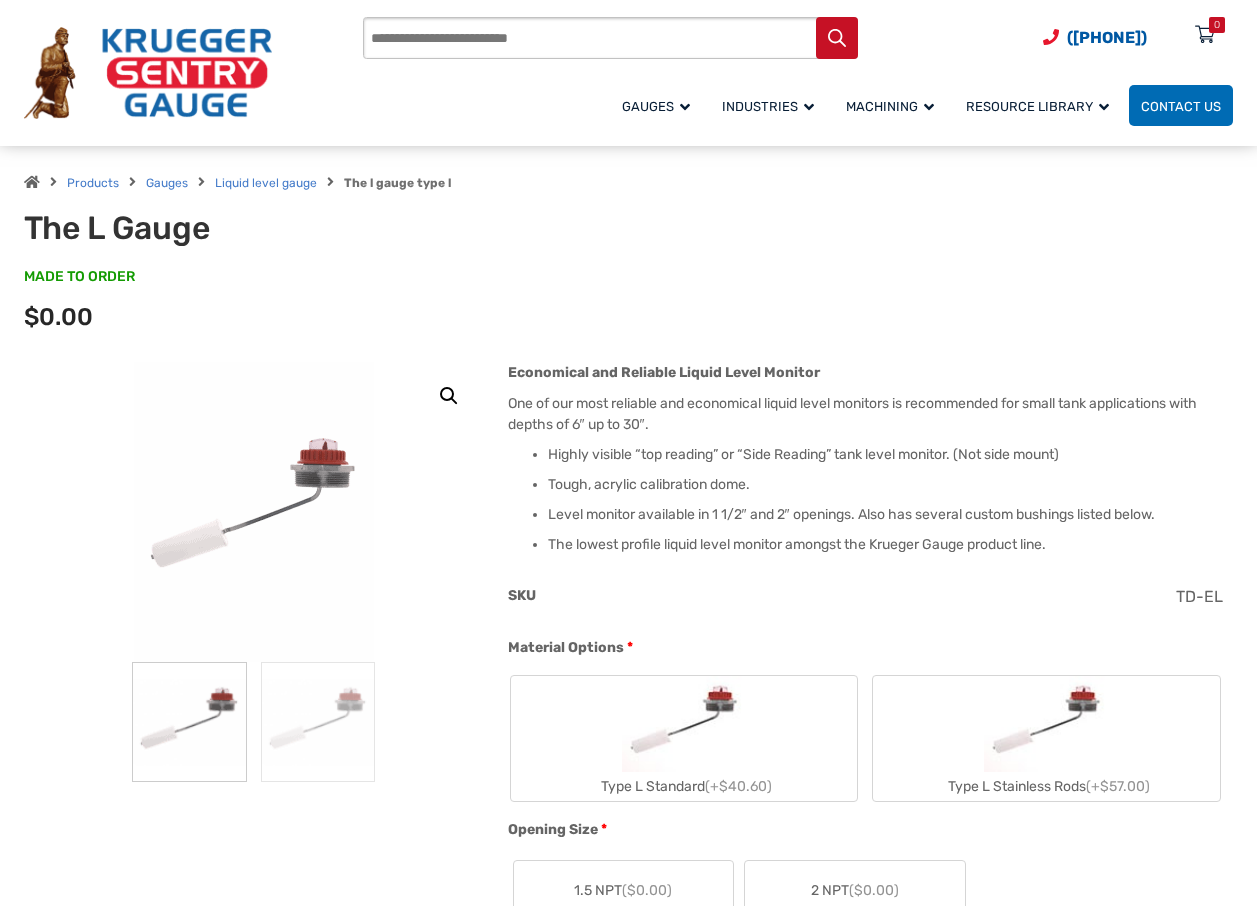 scroll, scrollTop: 0, scrollLeft: 0, axis: both 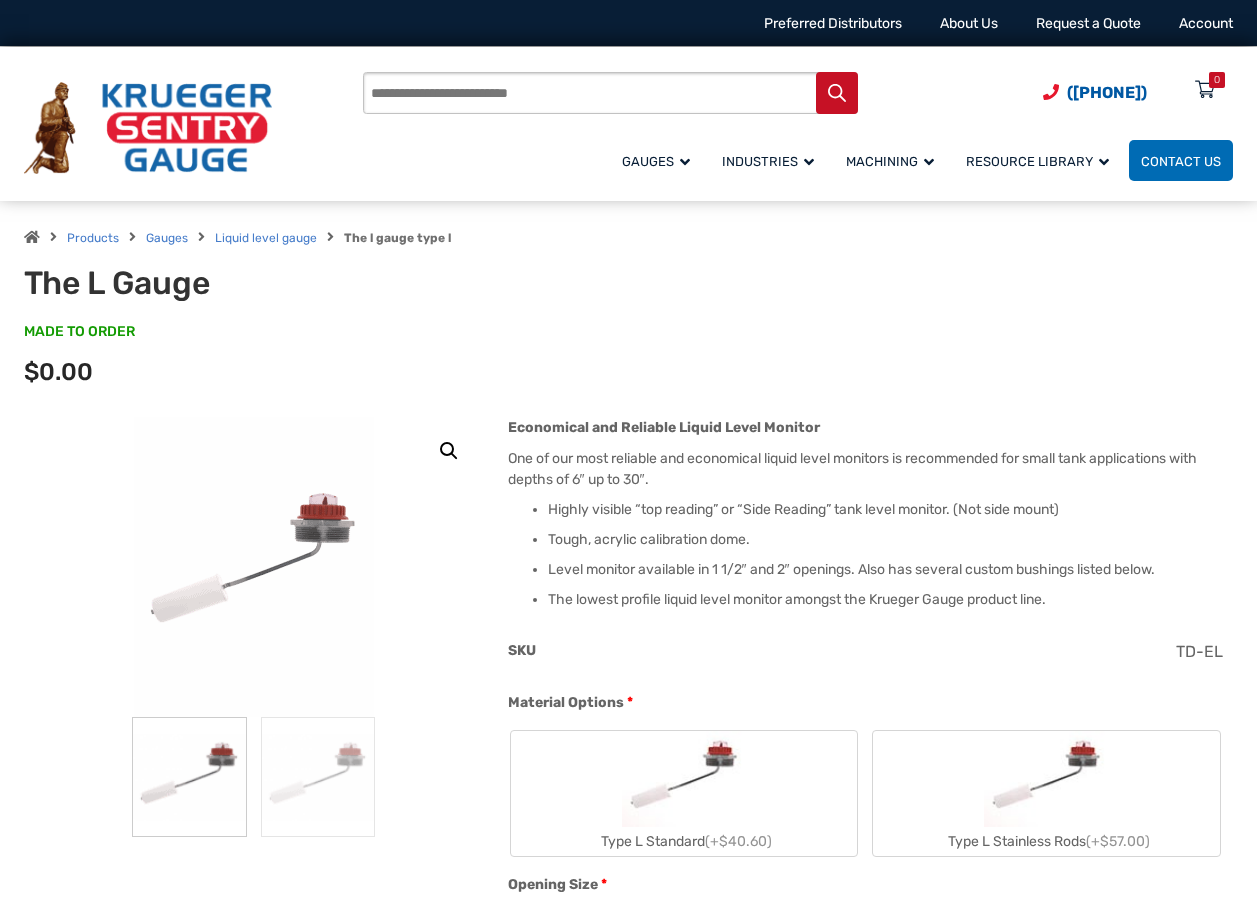 click at bounding box center [254, 567] 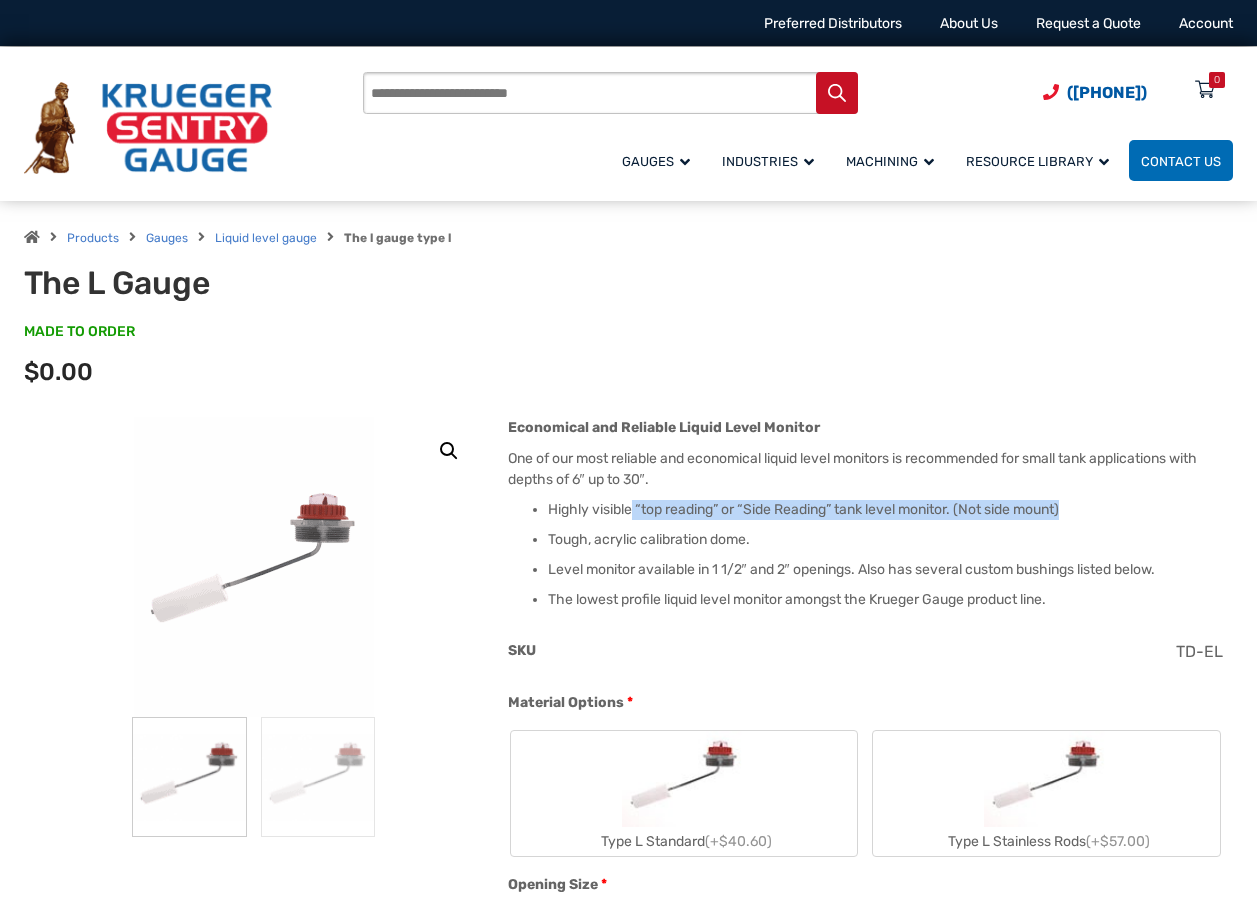 drag, startPoint x: 633, startPoint y: 500, endPoint x: 1166, endPoint y: 516, distance: 533.2401 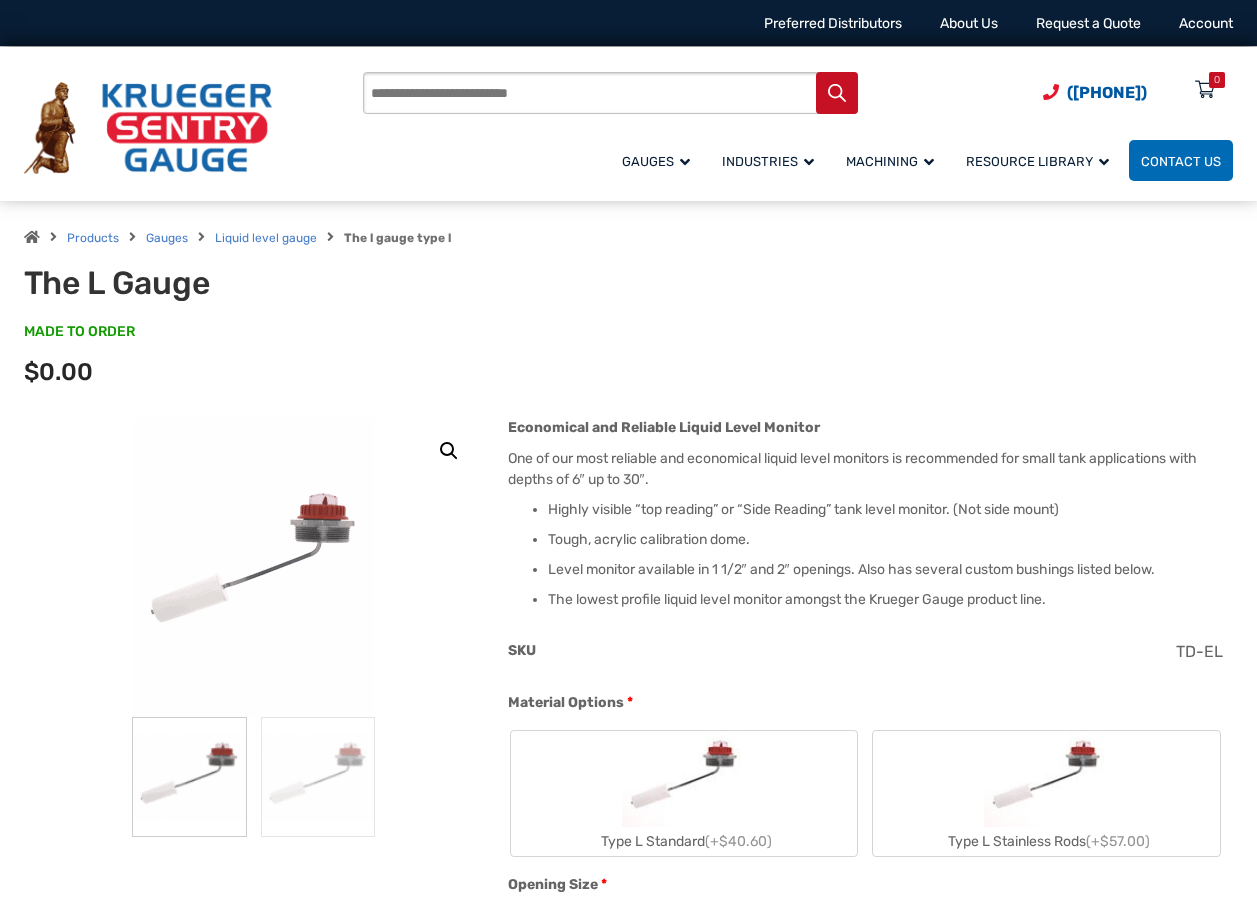 click on "Tough, acrylic calibration dome." at bounding box center [890, 540] 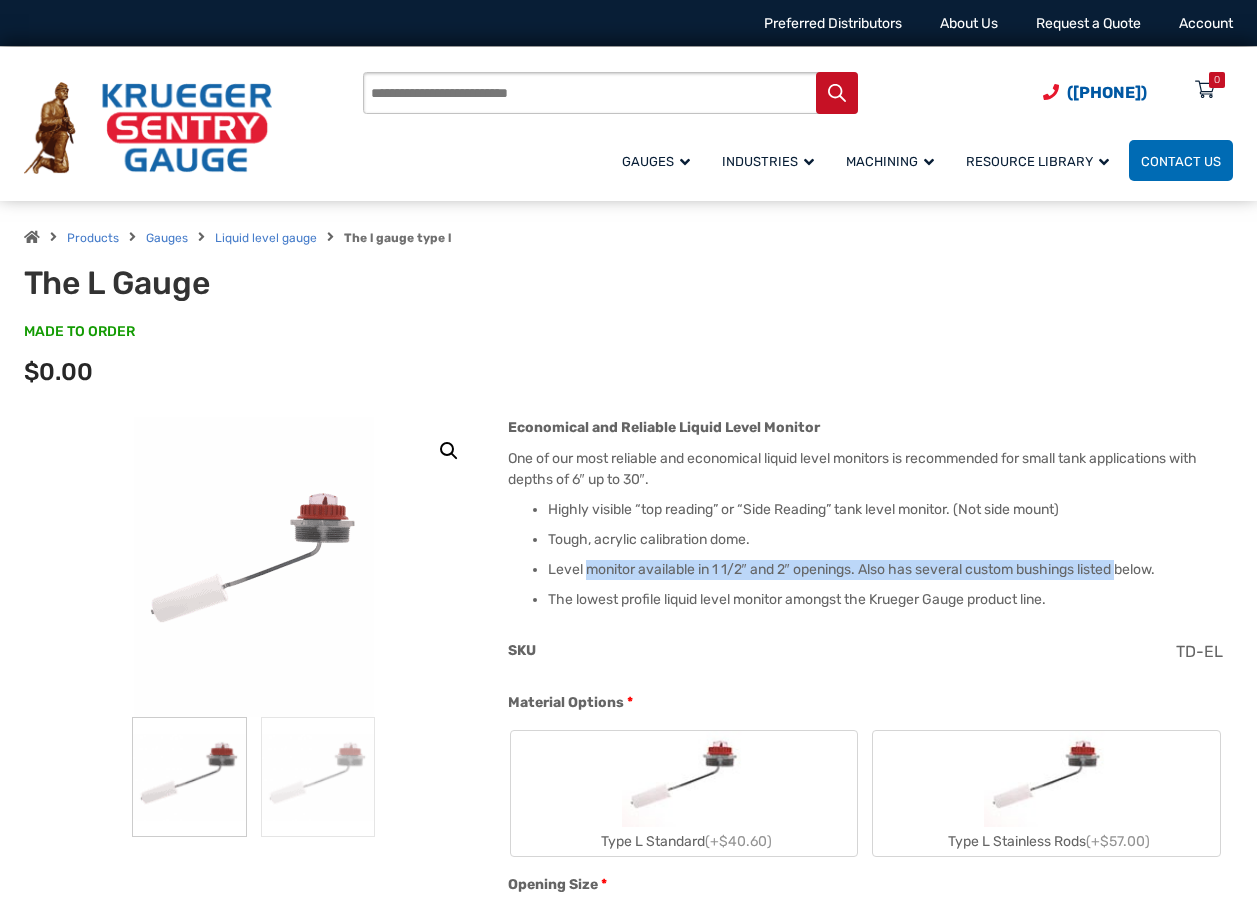 drag, startPoint x: 722, startPoint y: 561, endPoint x: 1129, endPoint y: 562, distance: 407.00122 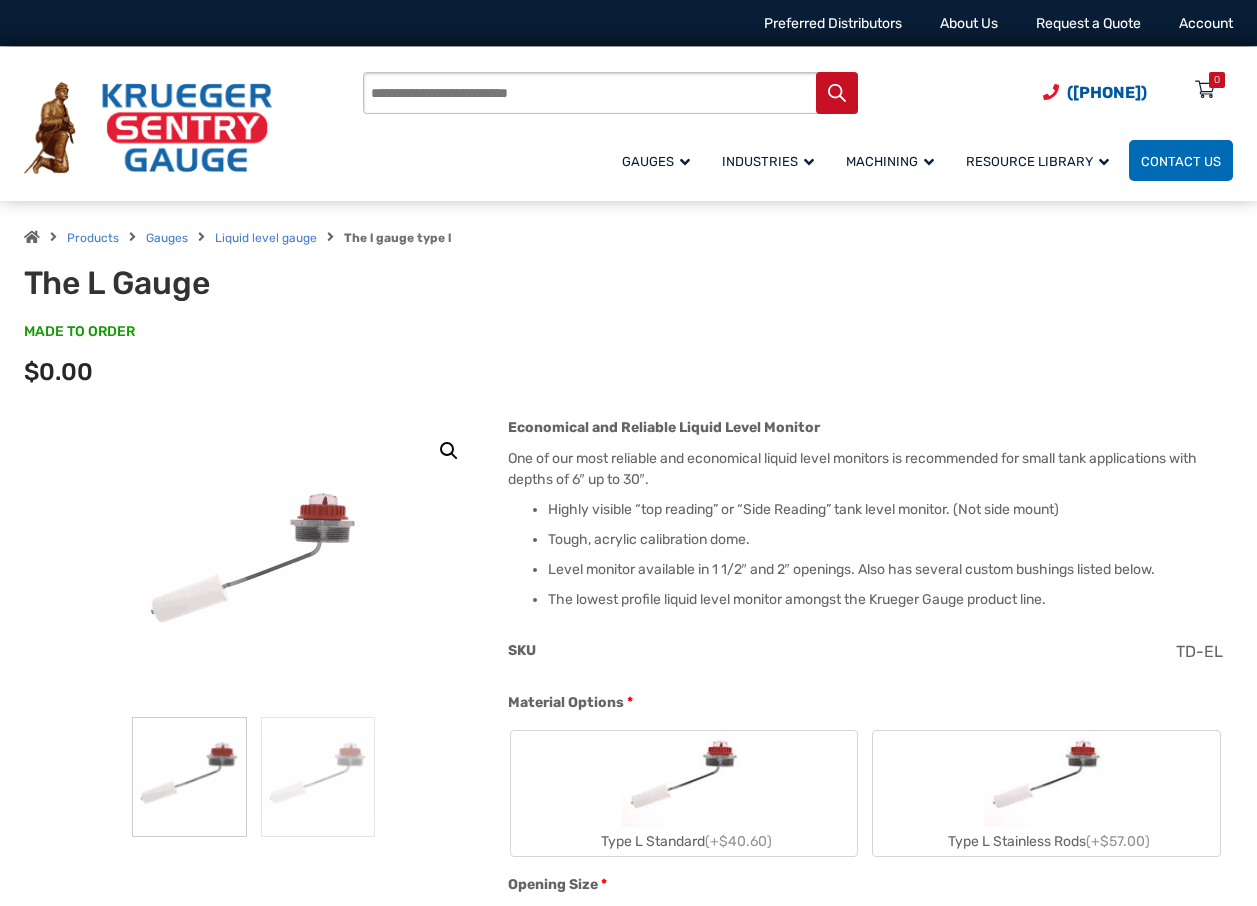 drag, startPoint x: 1129, startPoint y: 562, endPoint x: 996, endPoint y: 623, distance: 146.32156 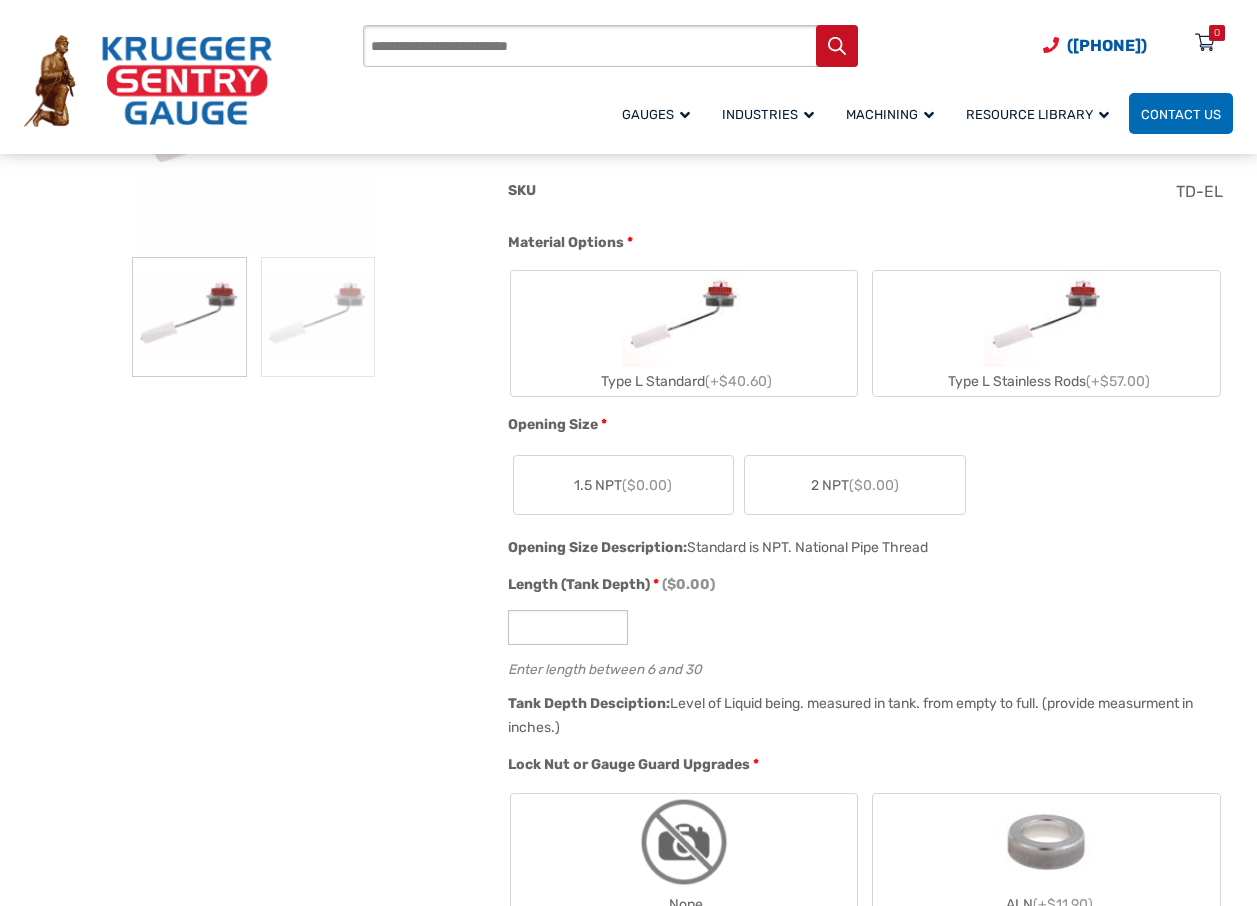 scroll, scrollTop: 500, scrollLeft: 0, axis: vertical 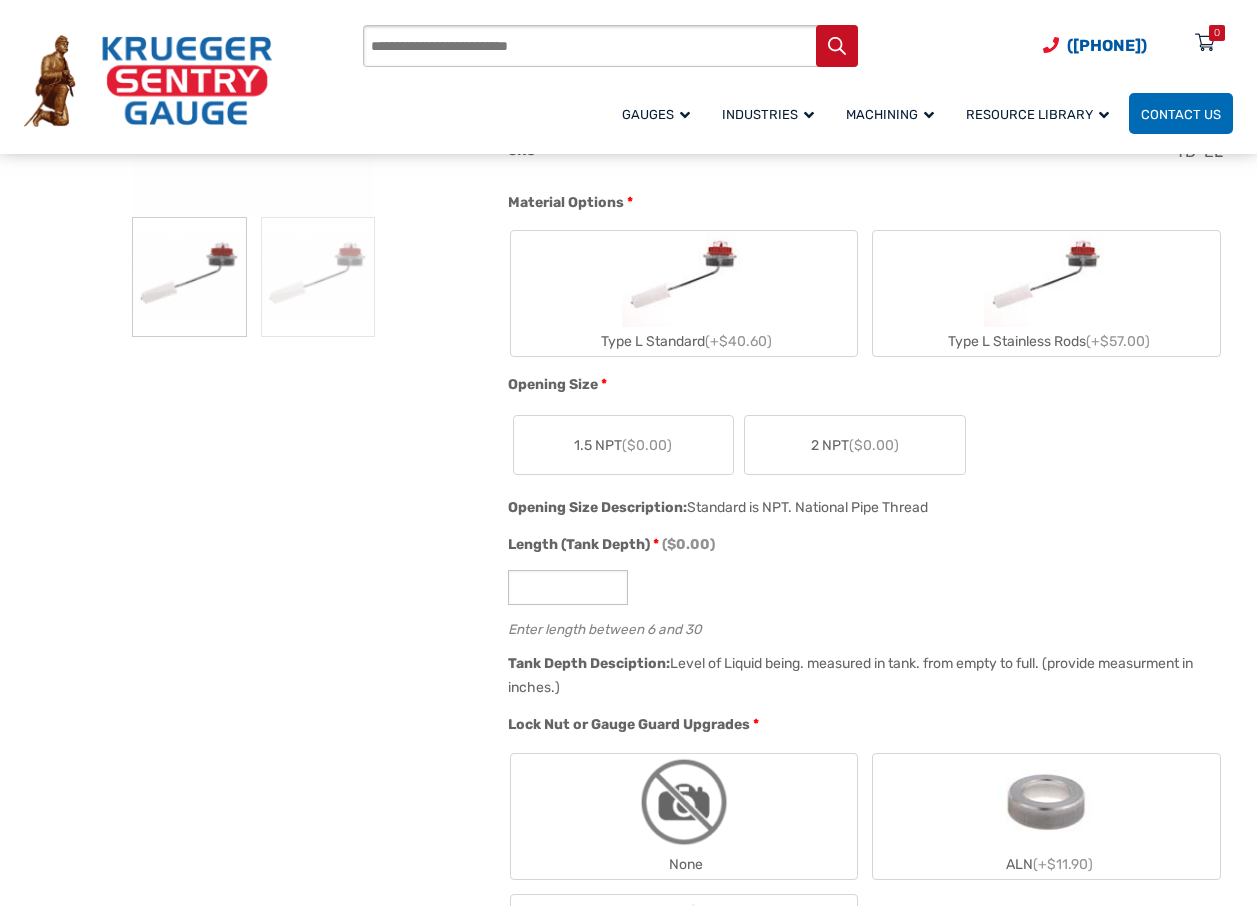 click on "1.5 NPT  ($0.00)" at bounding box center (624, 445) 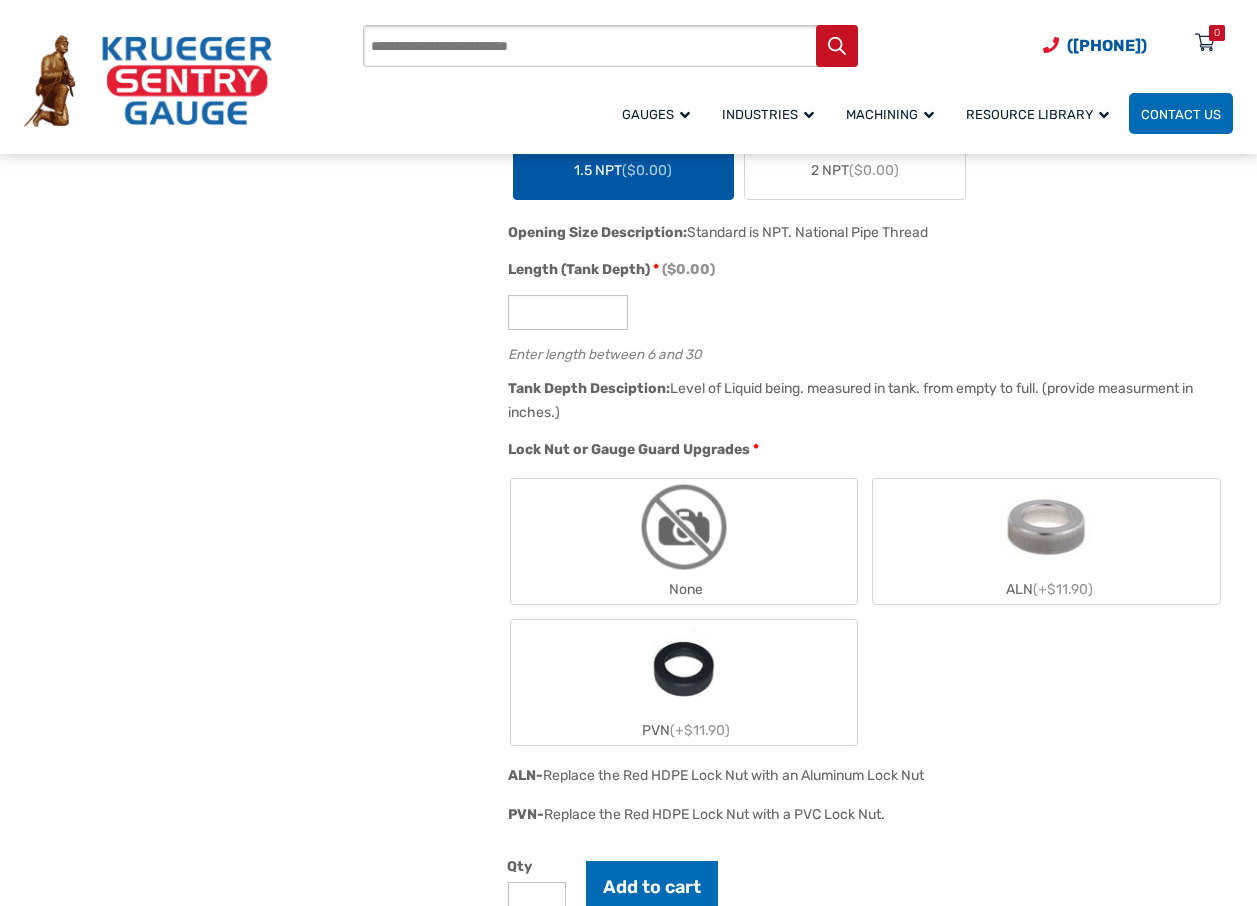 scroll, scrollTop: 800, scrollLeft: 0, axis: vertical 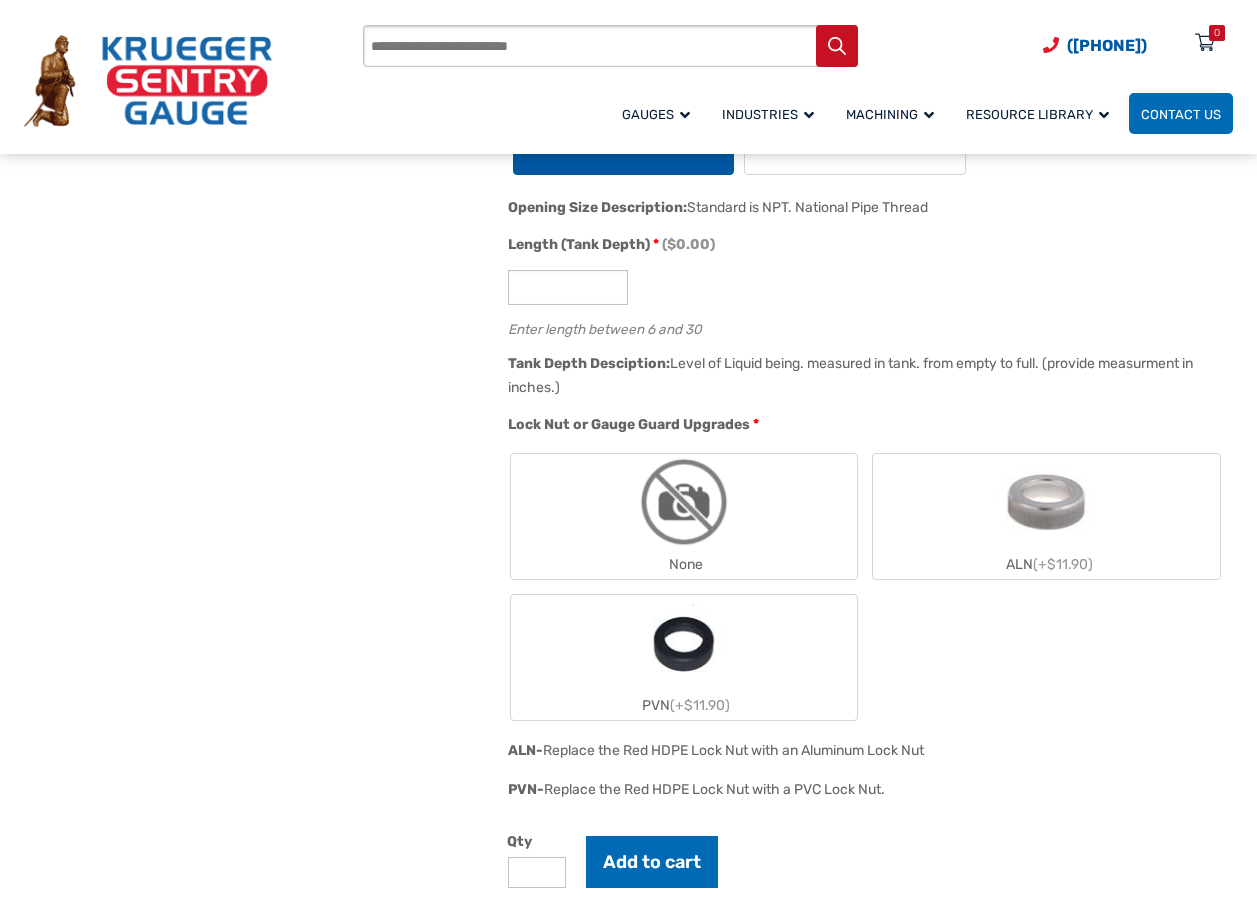 drag, startPoint x: 746, startPoint y: 359, endPoint x: 1134, endPoint y: 389, distance: 389.15805 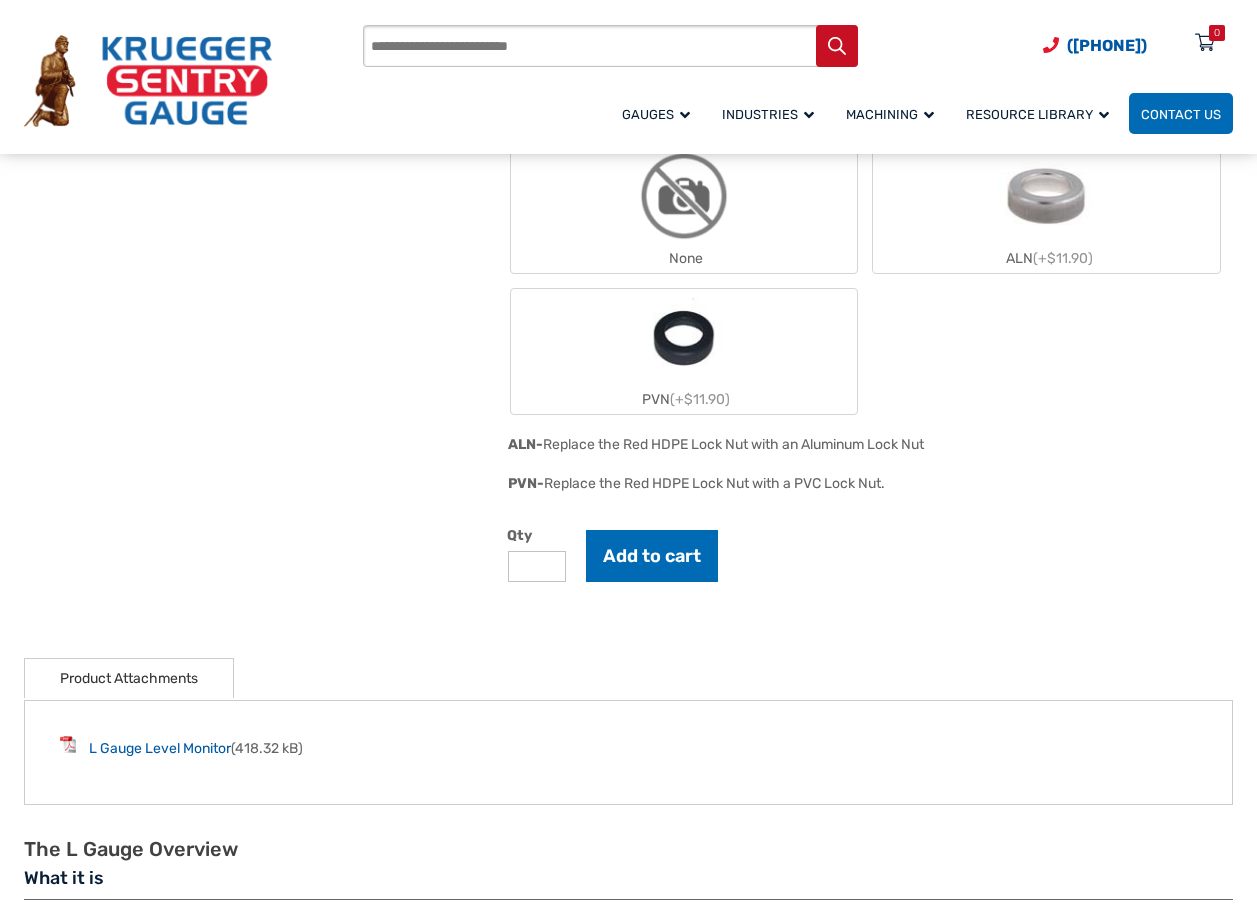 scroll, scrollTop: 1100, scrollLeft: 0, axis: vertical 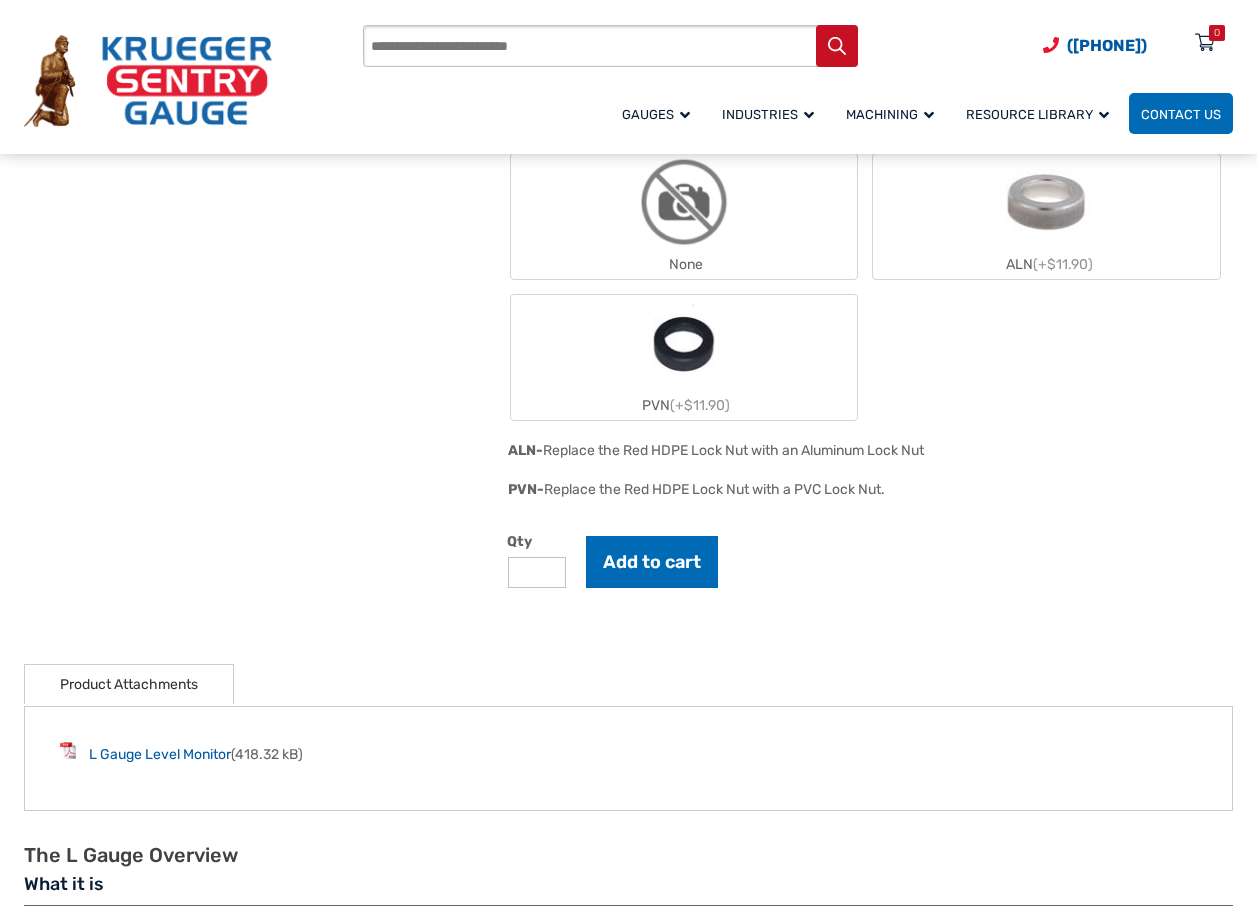 drag, startPoint x: 584, startPoint y: 490, endPoint x: 984, endPoint y: 522, distance: 401.27795 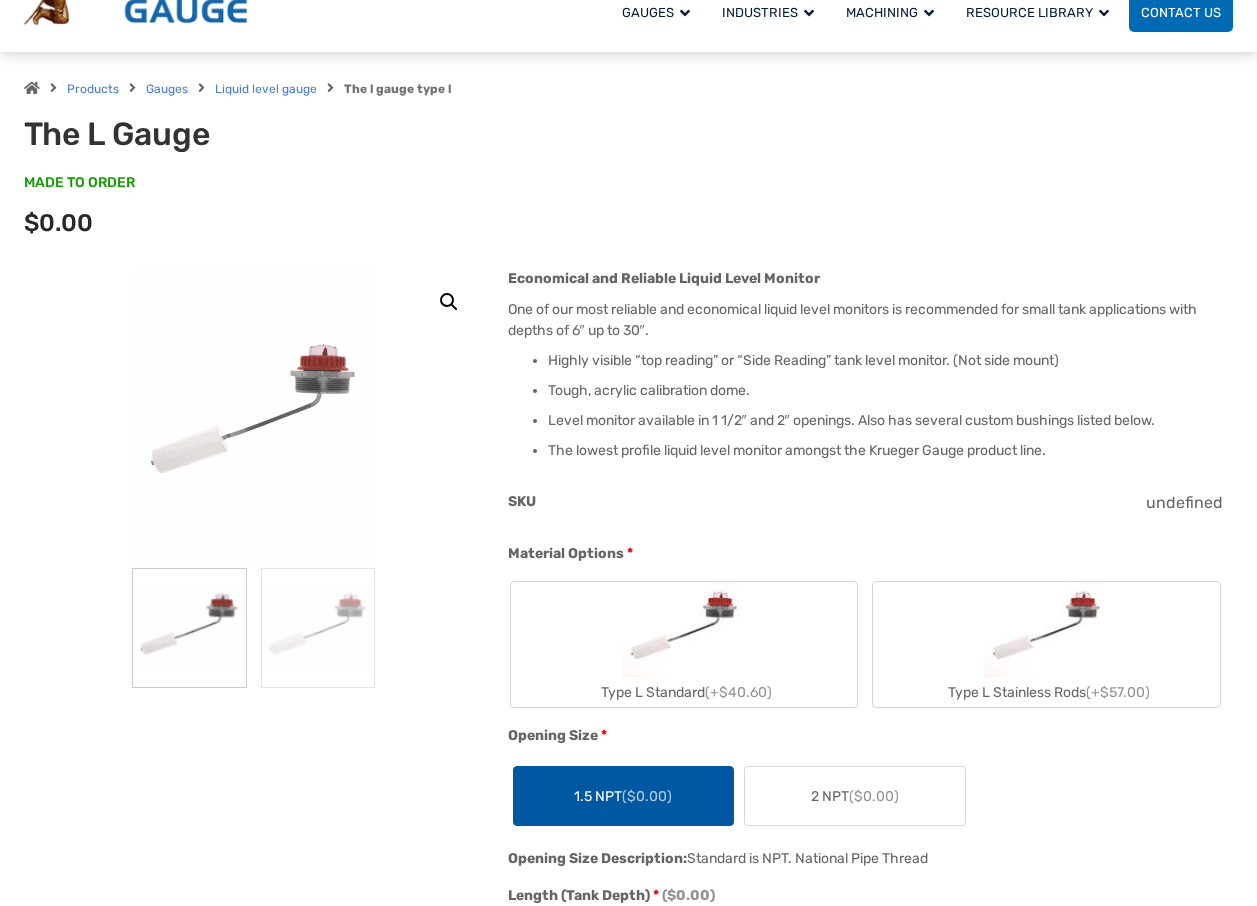 scroll, scrollTop: 0, scrollLeft: 0, axis: both 